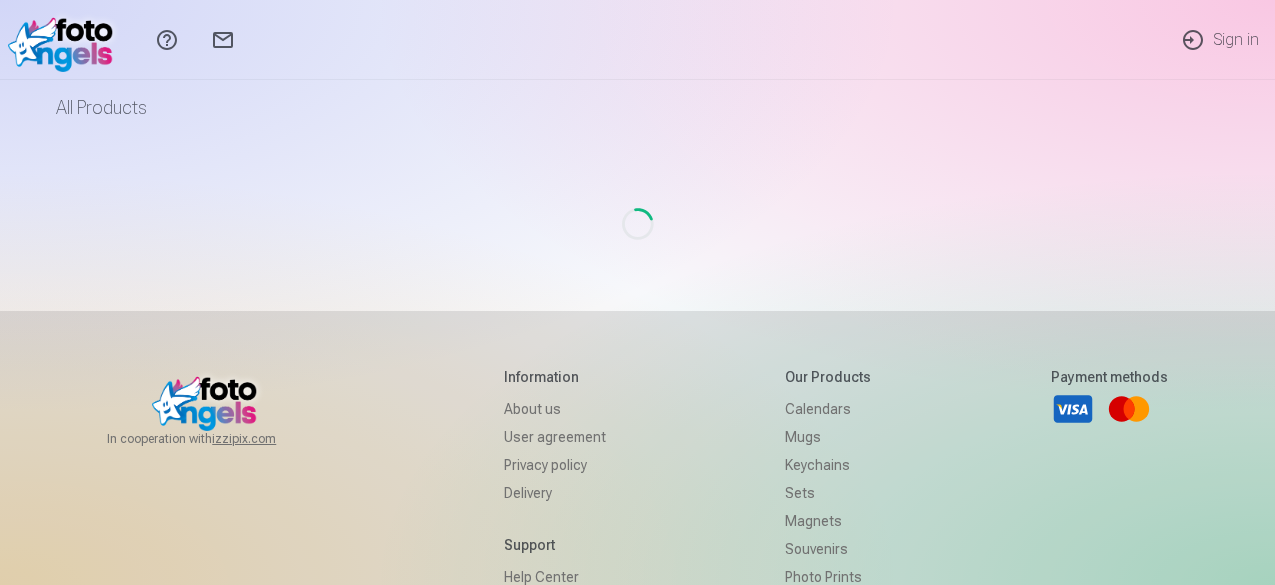 scroll, scrollTop: 0, scrollLeft: 0, axis: both 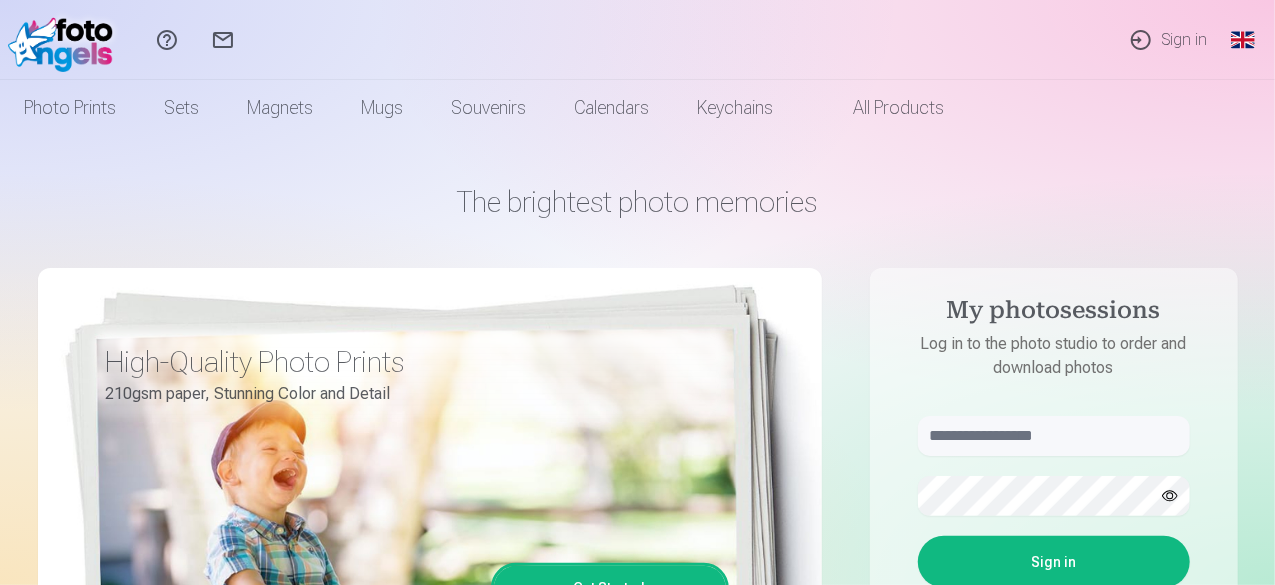click on "Global" at bounding box center (1243, 40) 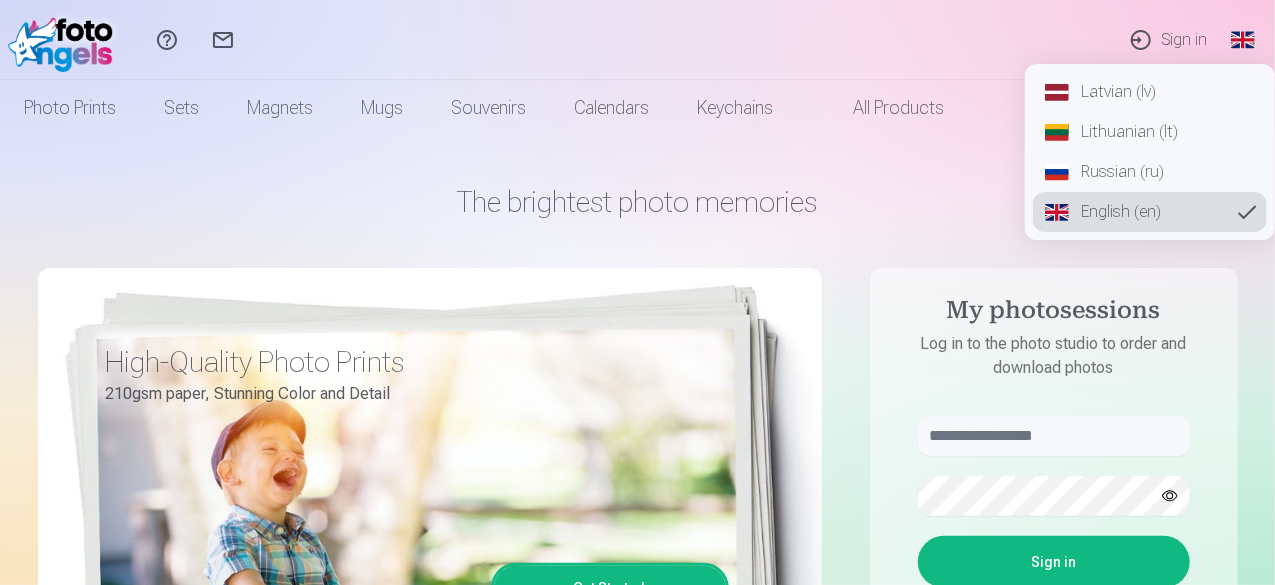 click on "Latvian (lv)" at bounding box center (1150, 92) 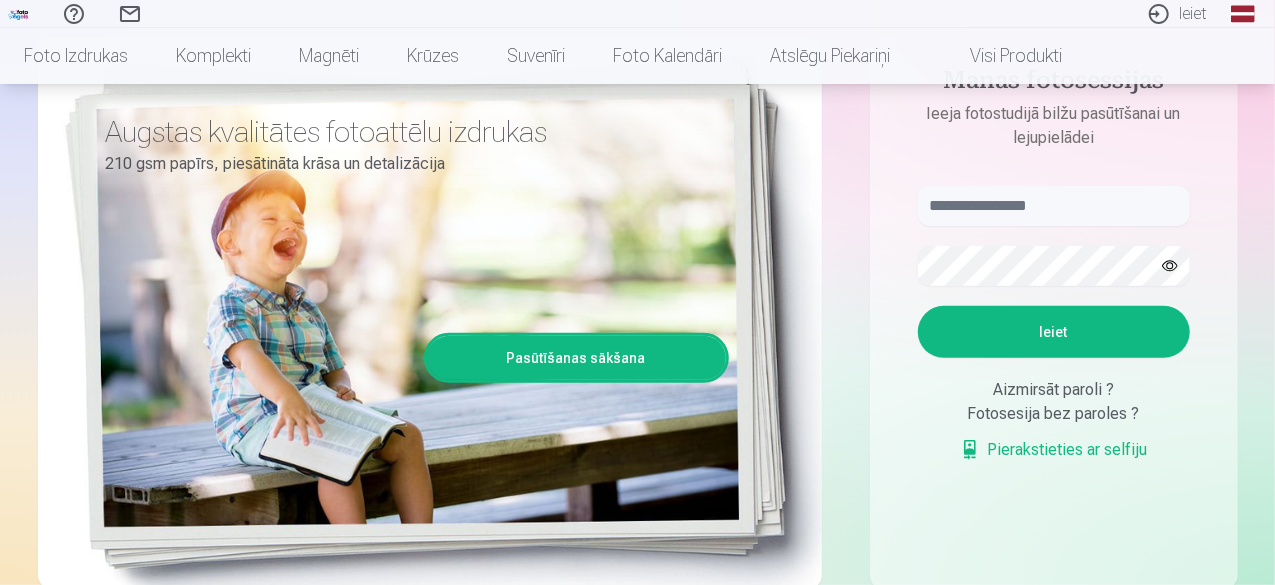 scroll, scrollTop: 200, scrollLeft: 0, axis: vertical 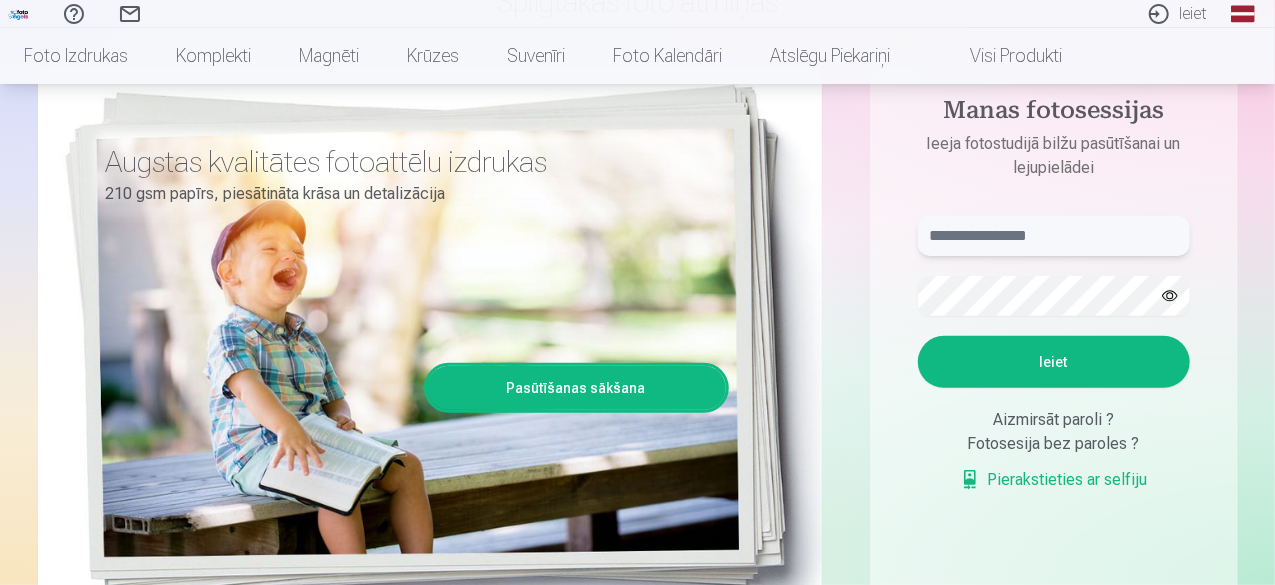 click at bounding box center (1054, 236) 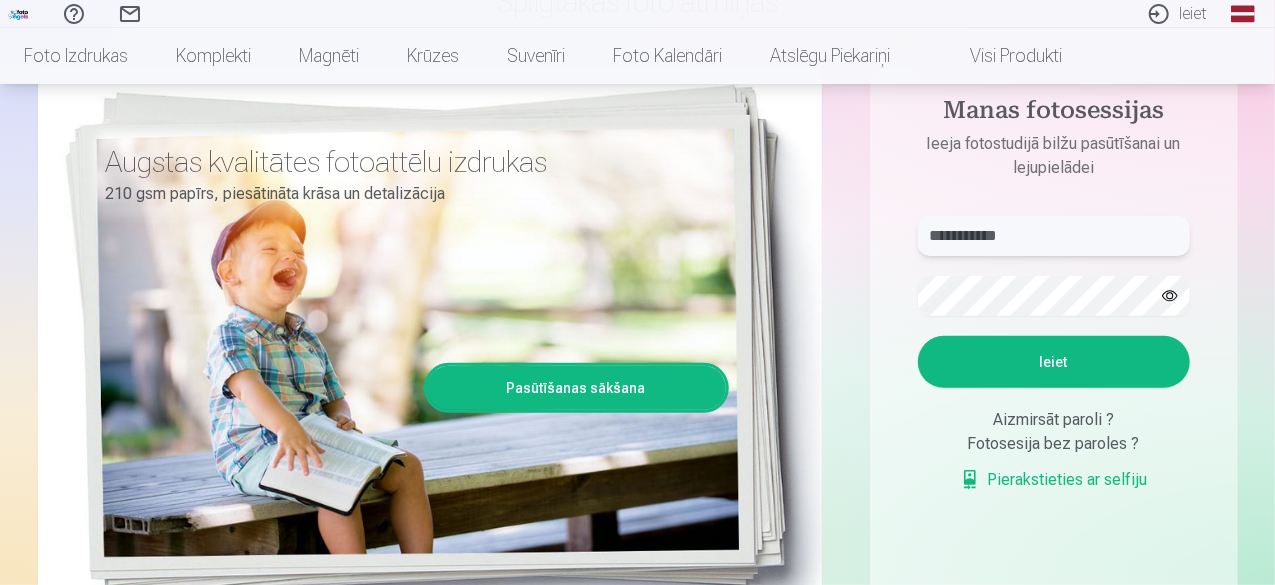 type on "**********" 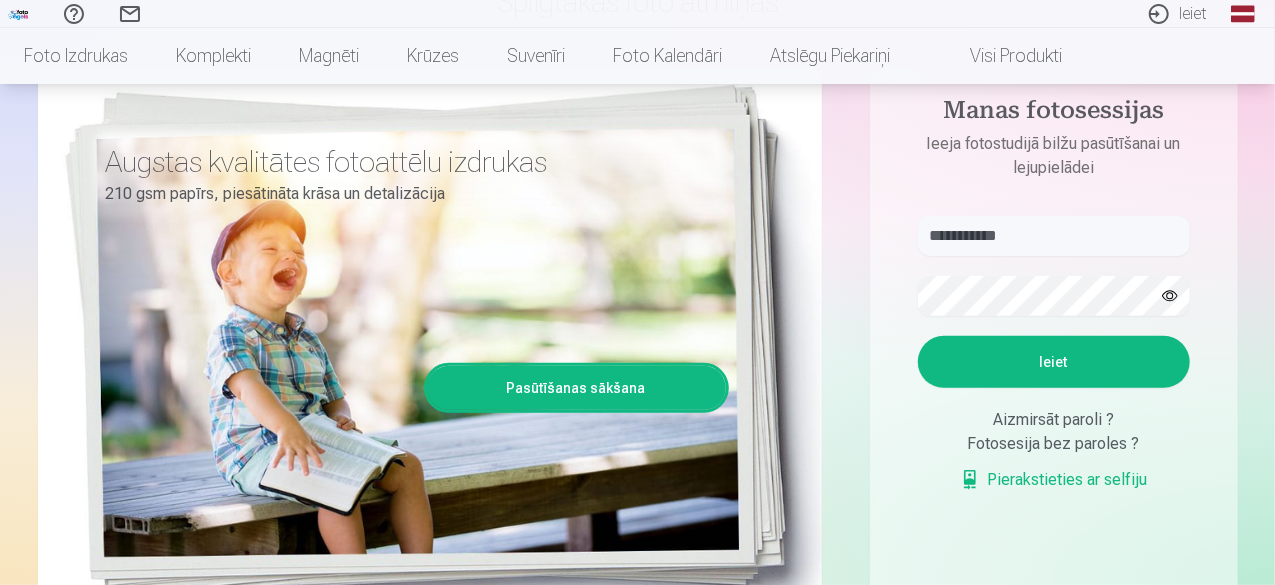 click on "Ieiet" at bounding box center (1054, 362) 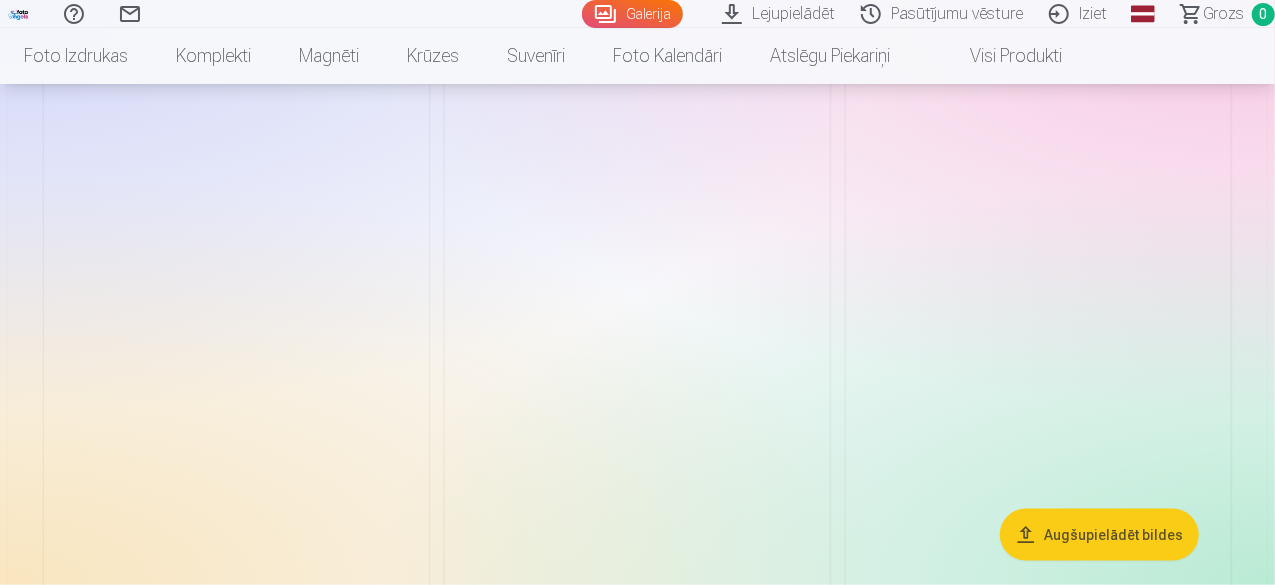 scroll, scrollTop: 1100, scrollLeft: 0, axis: vertical 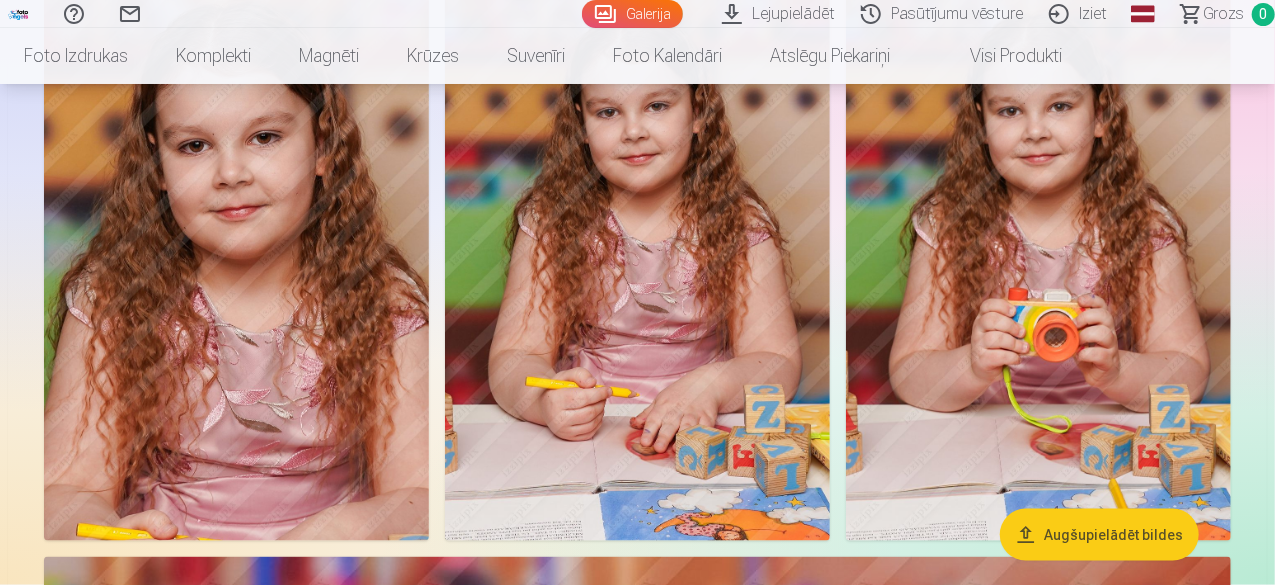 drag, startPoint x: 1068, startPoint y: 301, endPoint x: 1161, endPoint y: 305, distance: 93.08598 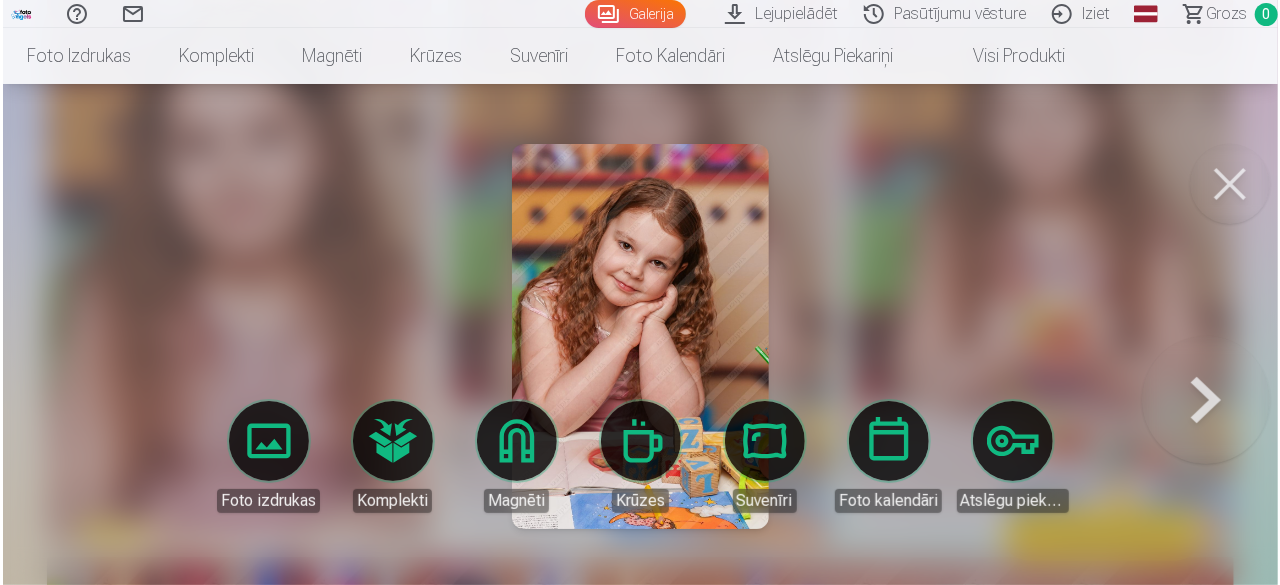 scroll, scrollTop: 1103, scrollLeft: 0, axis: vertical 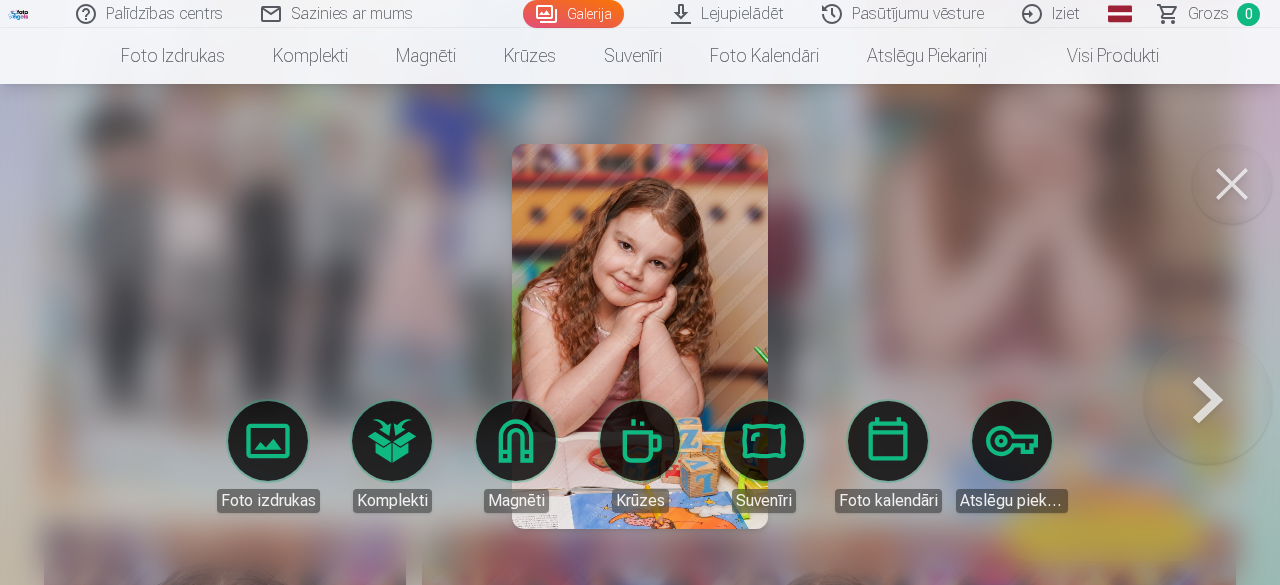 click at bounding box center (1232, 184) 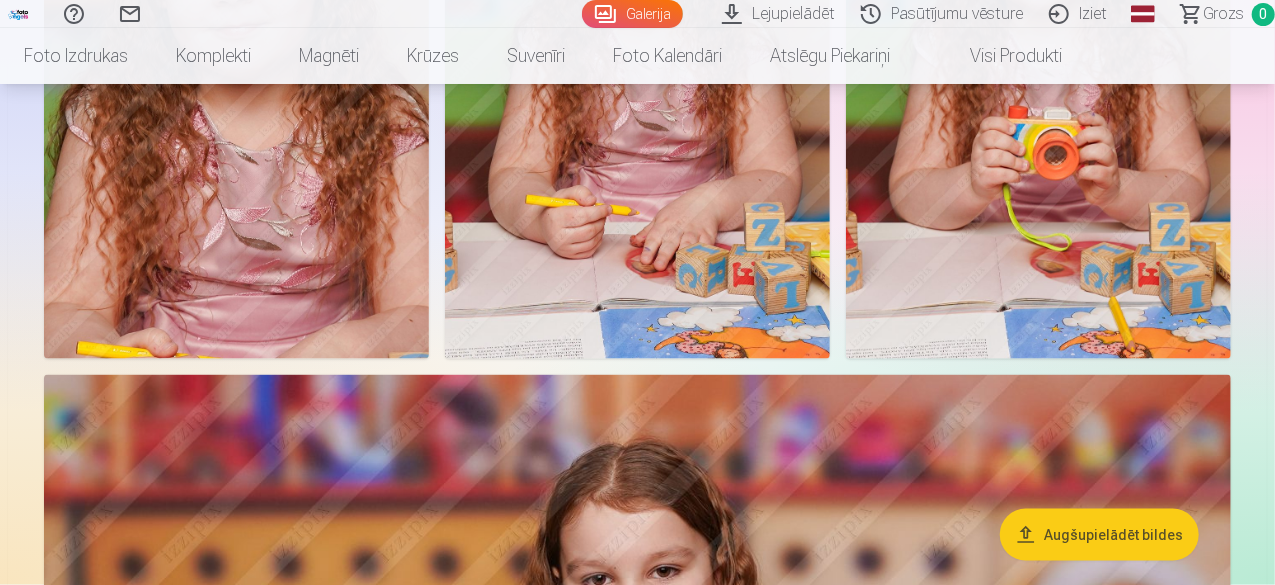 scroll, scrollTop: 1400, scrollLeft: 0, axis: vertical 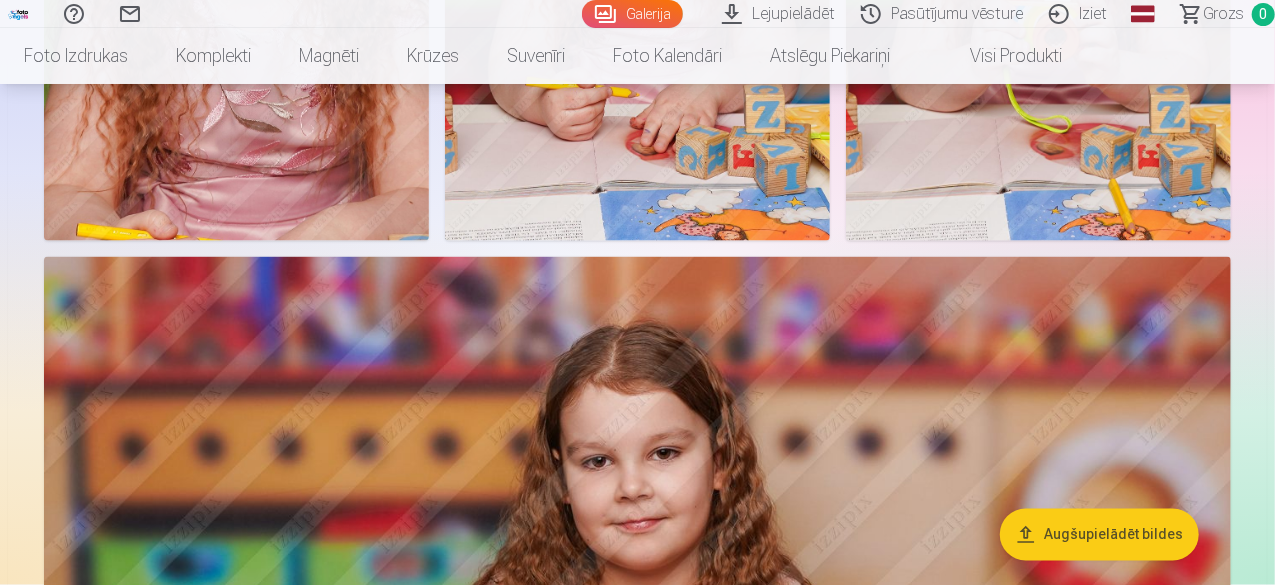 click at bounding box center (468, -557) 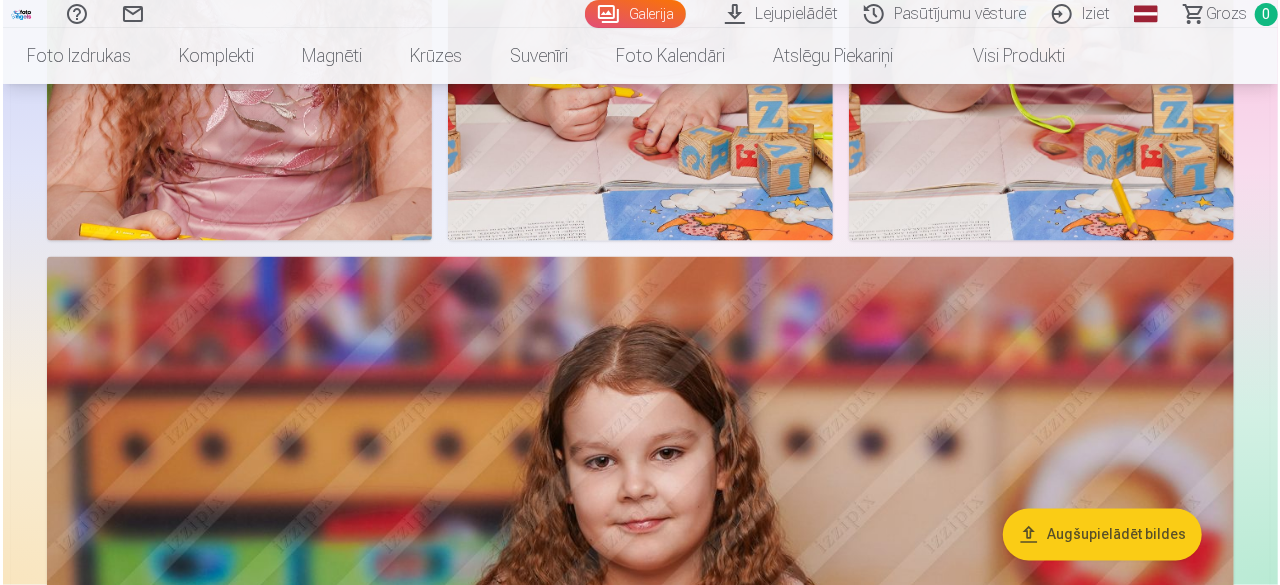 scroll, scrollTop: 1403, scrollLeft: 0, axis: vertical 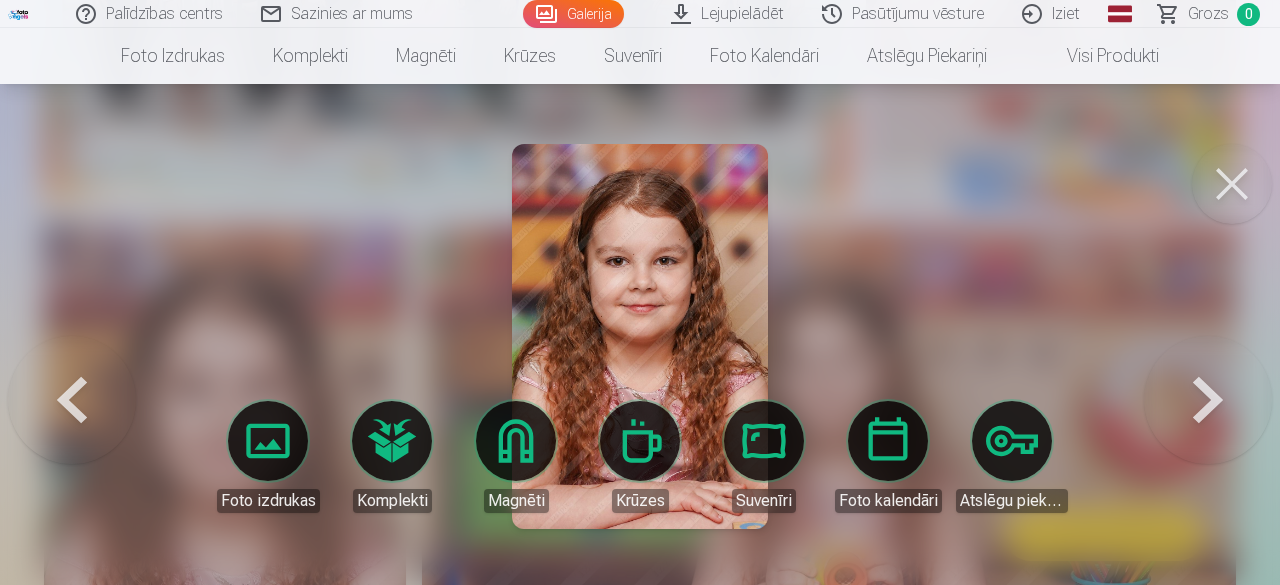 click at bounding box center (72, 336) 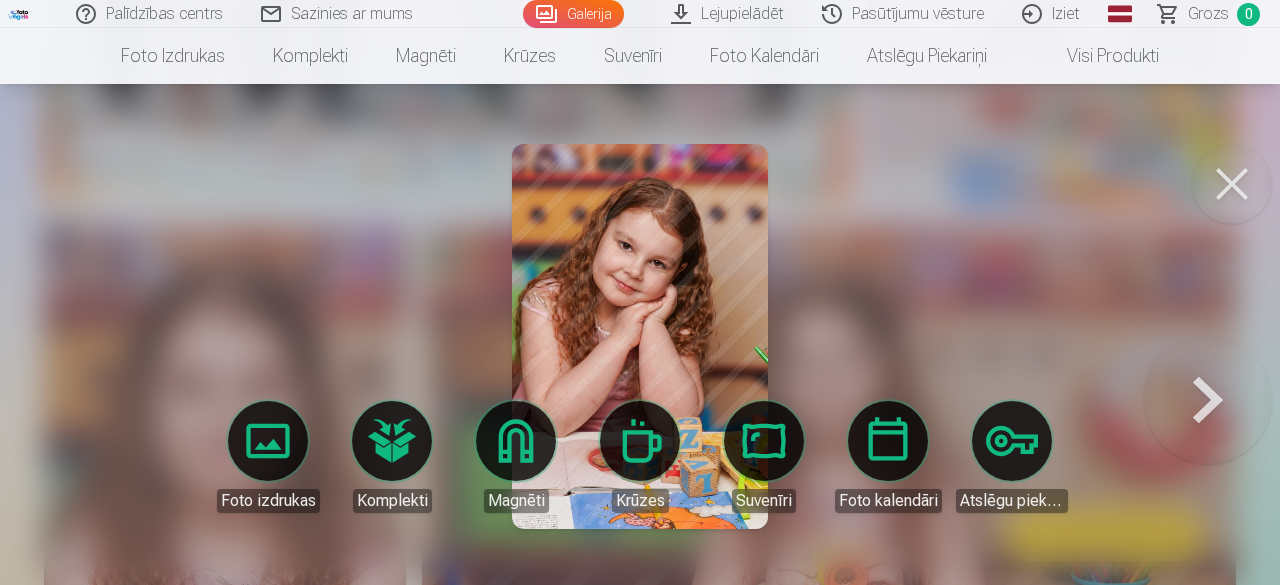 click at bounding box center [1232, 184] 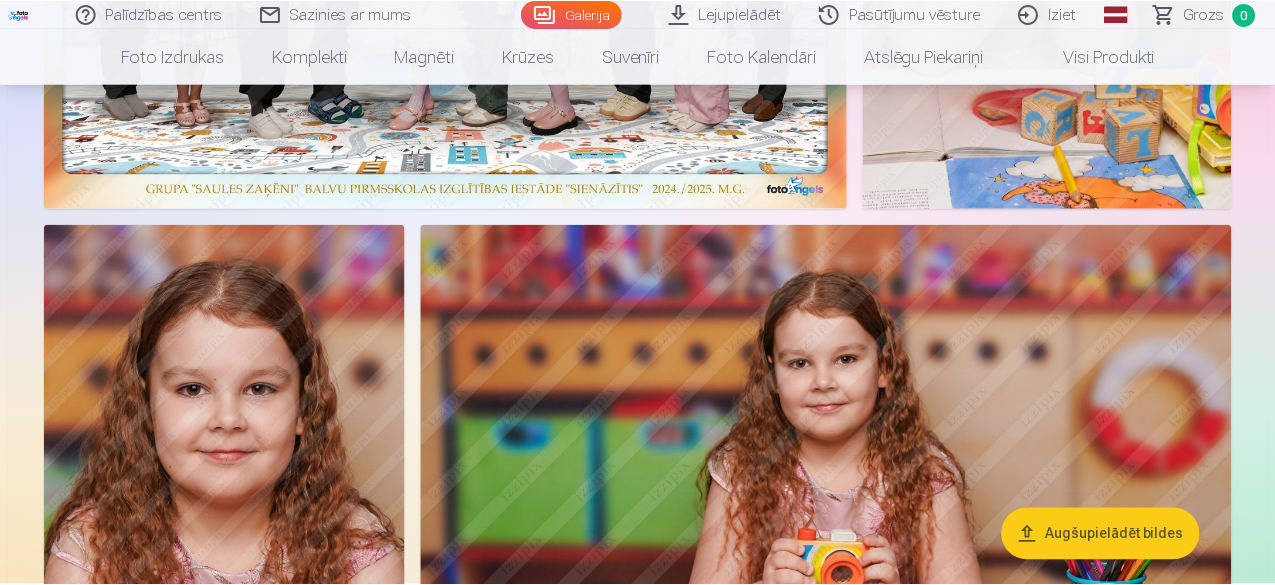 scroll, scrollTop: 1400, scrollLeft: 0, axis: vertical 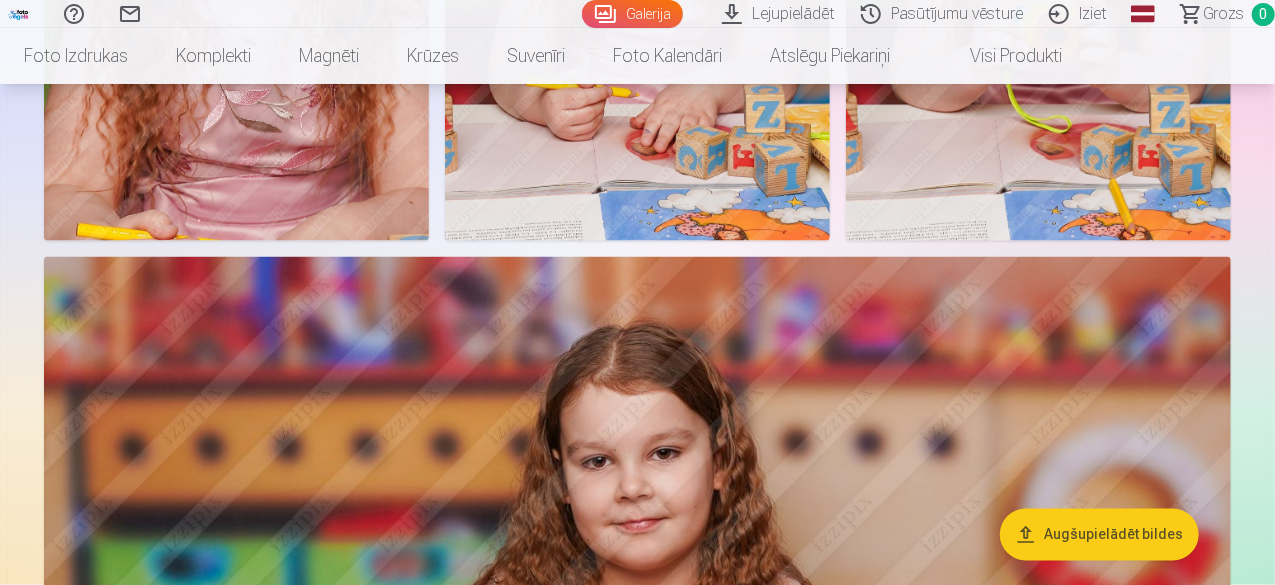 drag, startPoint x: 110, startPoint y: 438, endPoint x: 732, endPoint y: 413, distance: 622.5022 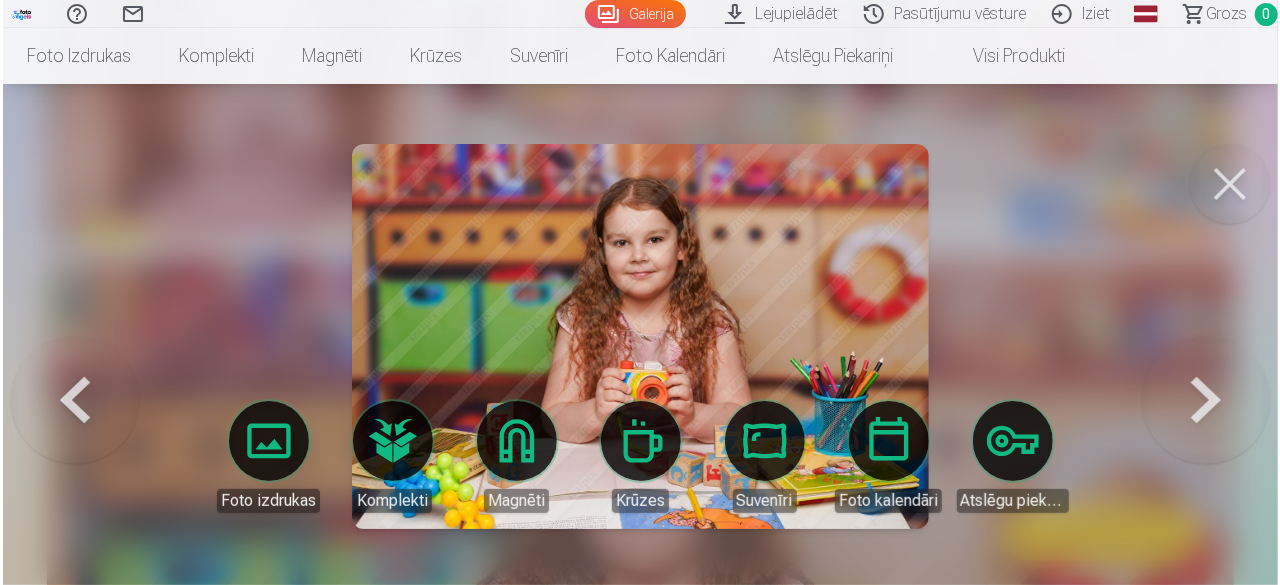 scroll, scrollTop: 1403, scrollLeft: 0, axis: vertical 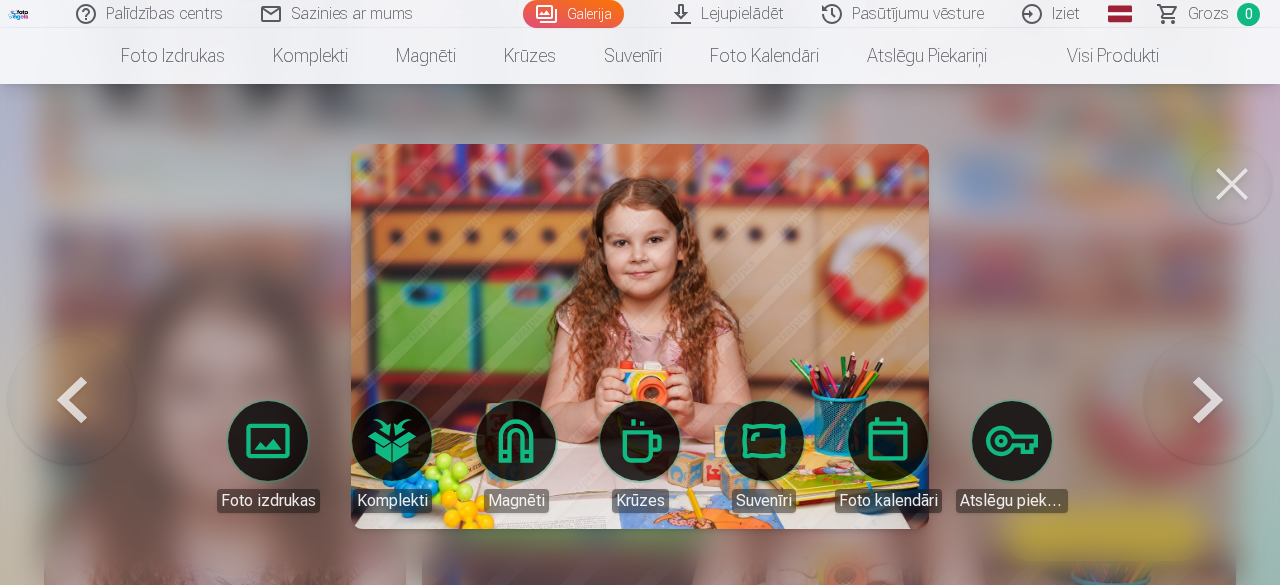click at bounding box center [1232, 184] 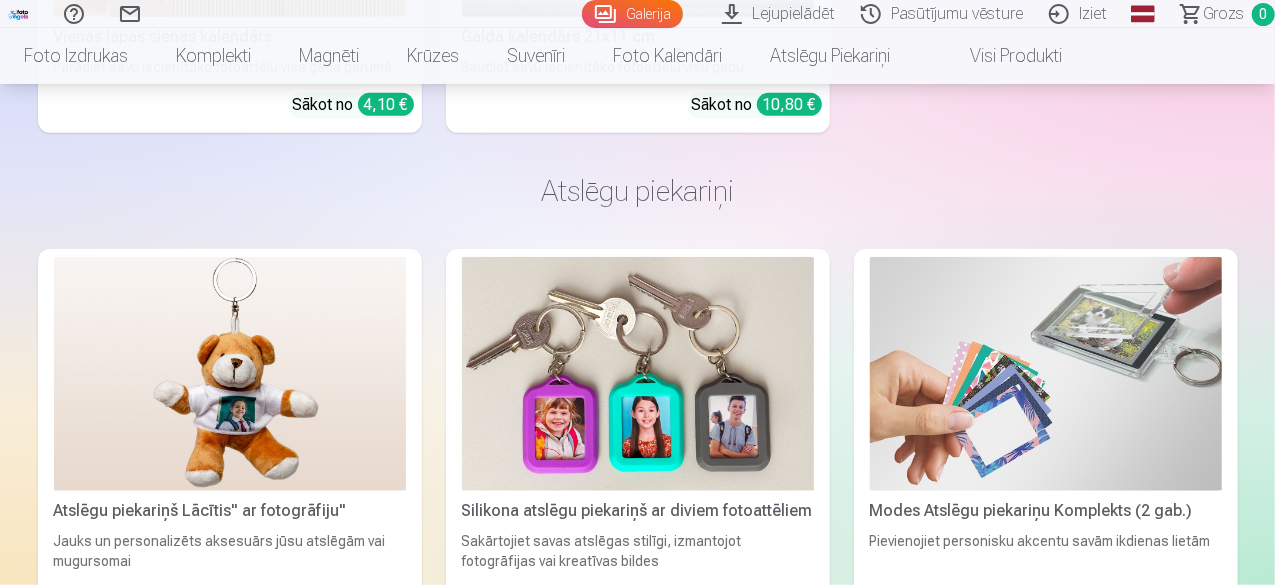 scroll, scrollTop: 15900, scrollLeft: 0, axis: vertical 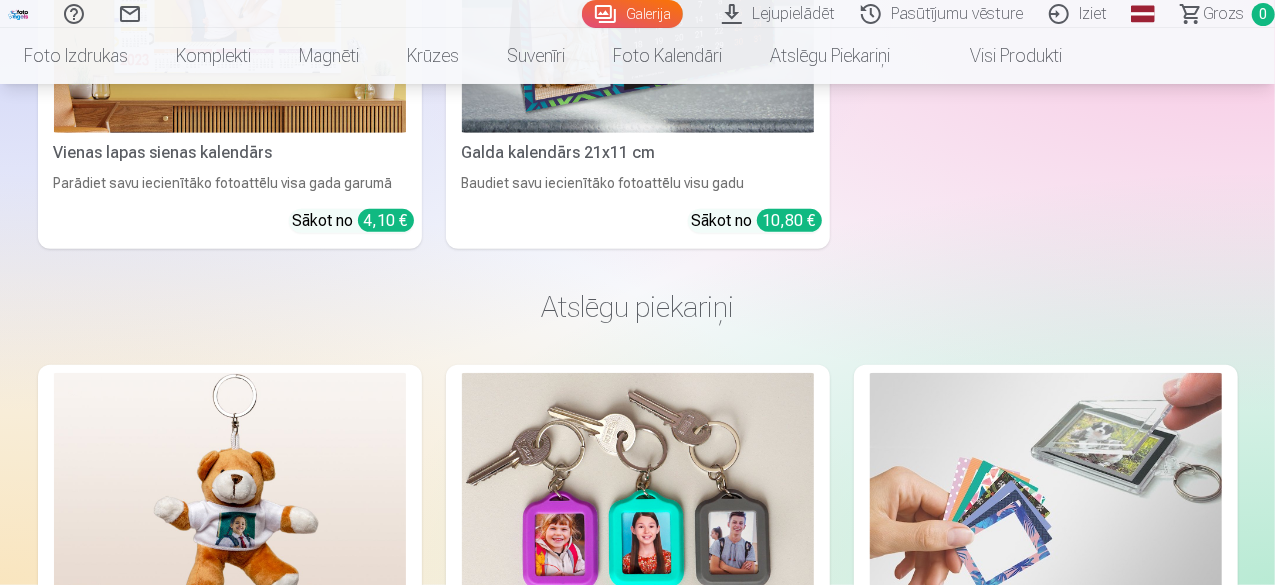 drag, startPoint x: 514, startPoint y: 333, endPoint x: 1086, endPoint y: 233, distance: 580.6755 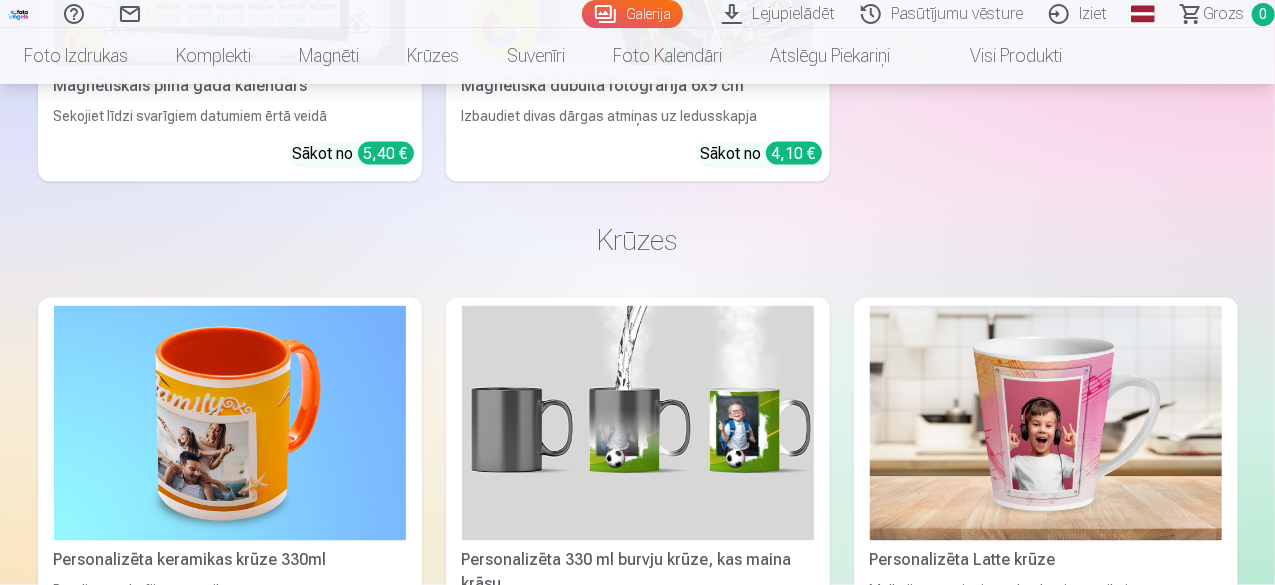scroll, scrollTop: 12800, scrollLeft: 0, axis: vertical 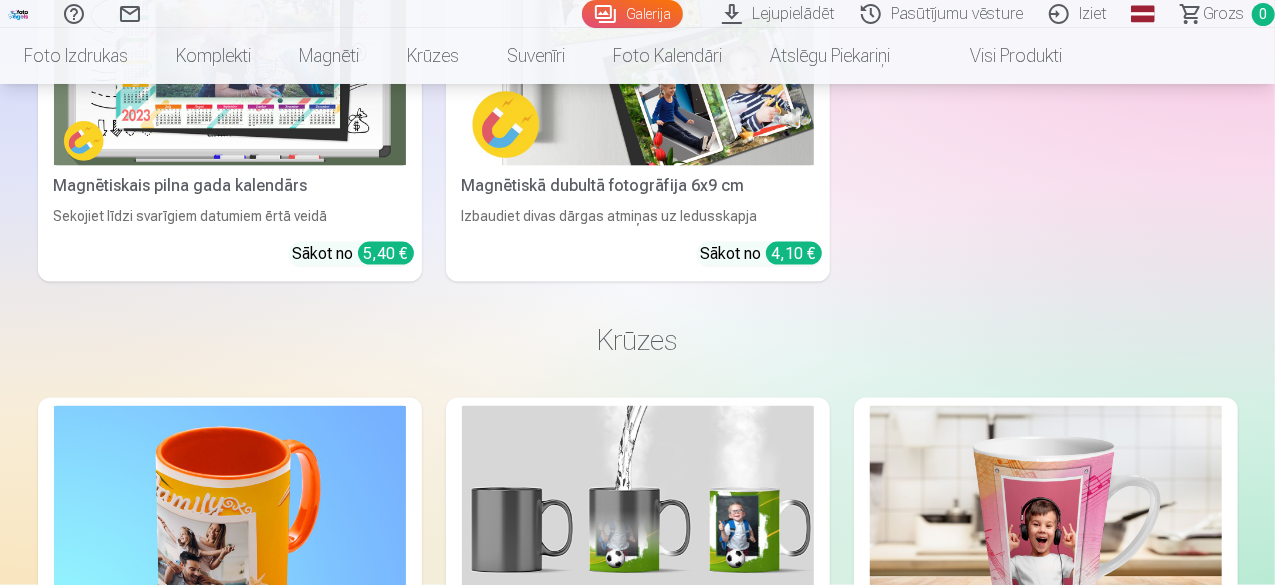 drag, startPoint x: 957, startPoint y: 283, endPoint x: 1096, endPoint y: 234, distance: 147.38385 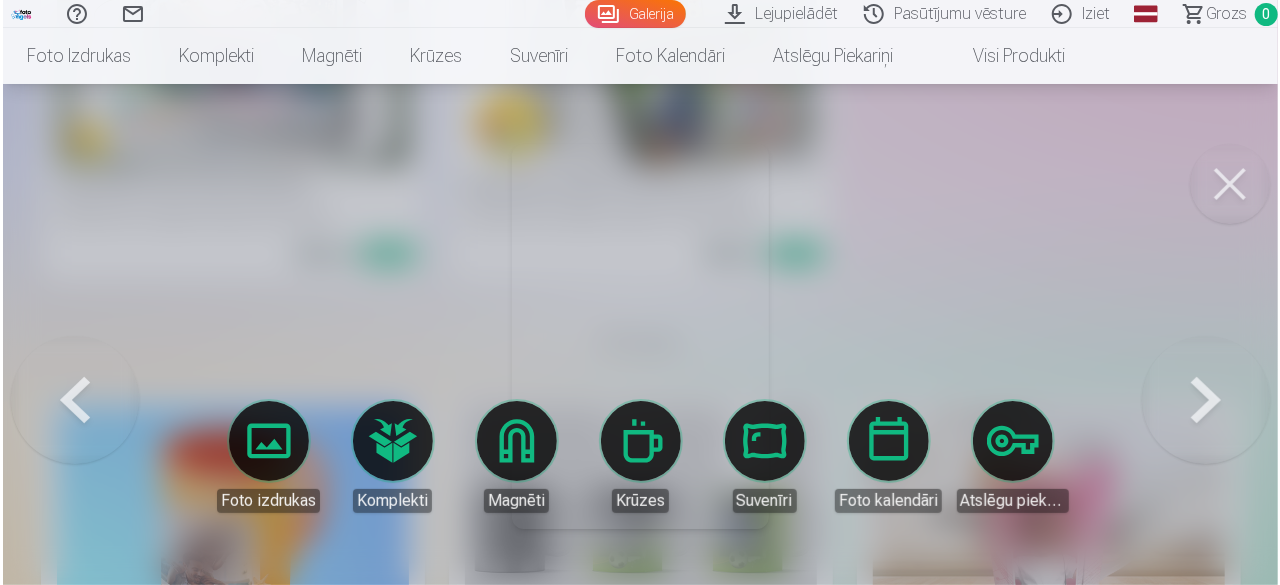 scroll, scrollTop: 12847, scrollLeft: 0, axis: vertical 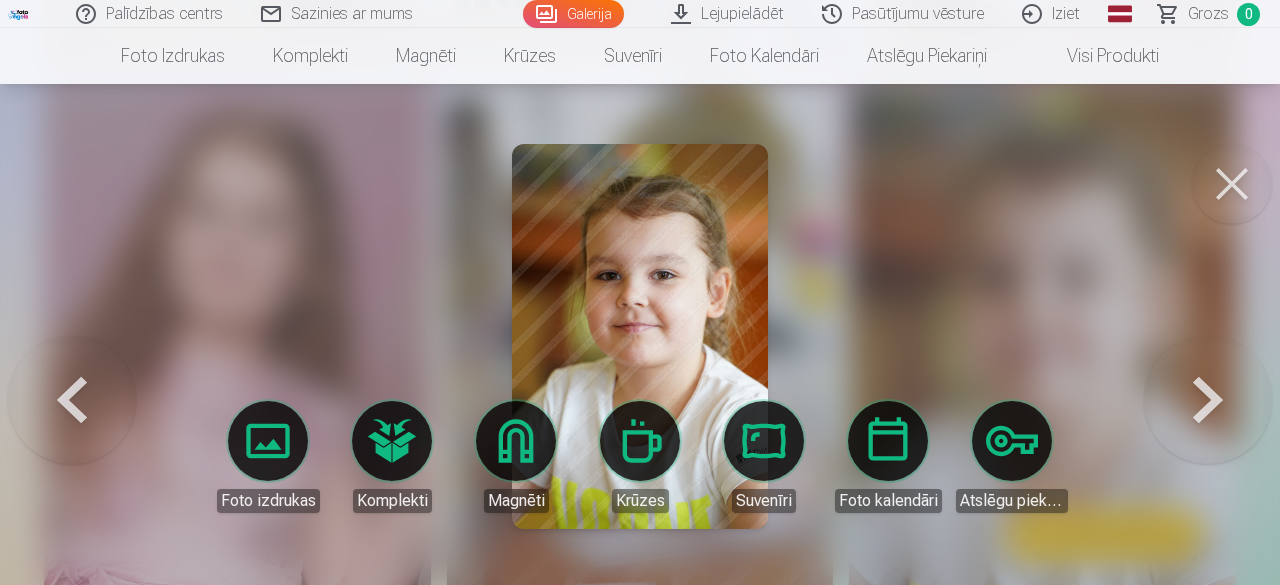 drag, startPoint x: 618, startPoint y: 261, endPoint x: 1272, endPoint y: 220, distance: 655.28394 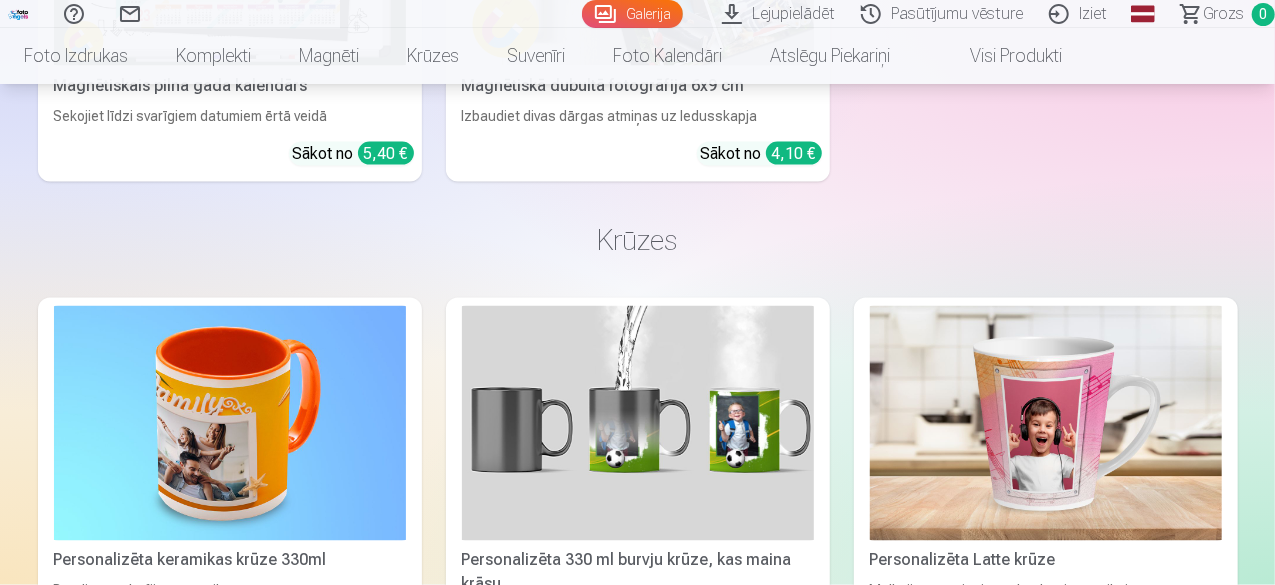 click at bounding box center (468, -4500) 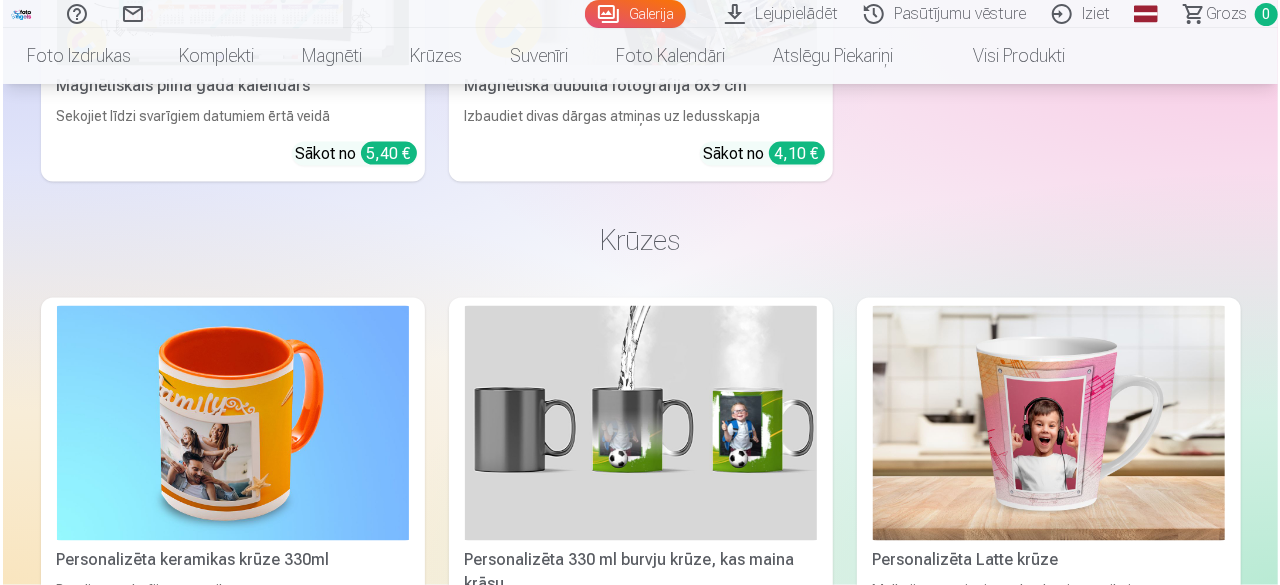 scroll, scrollTop: 12948, scrollLeft: 0, axis: vertical 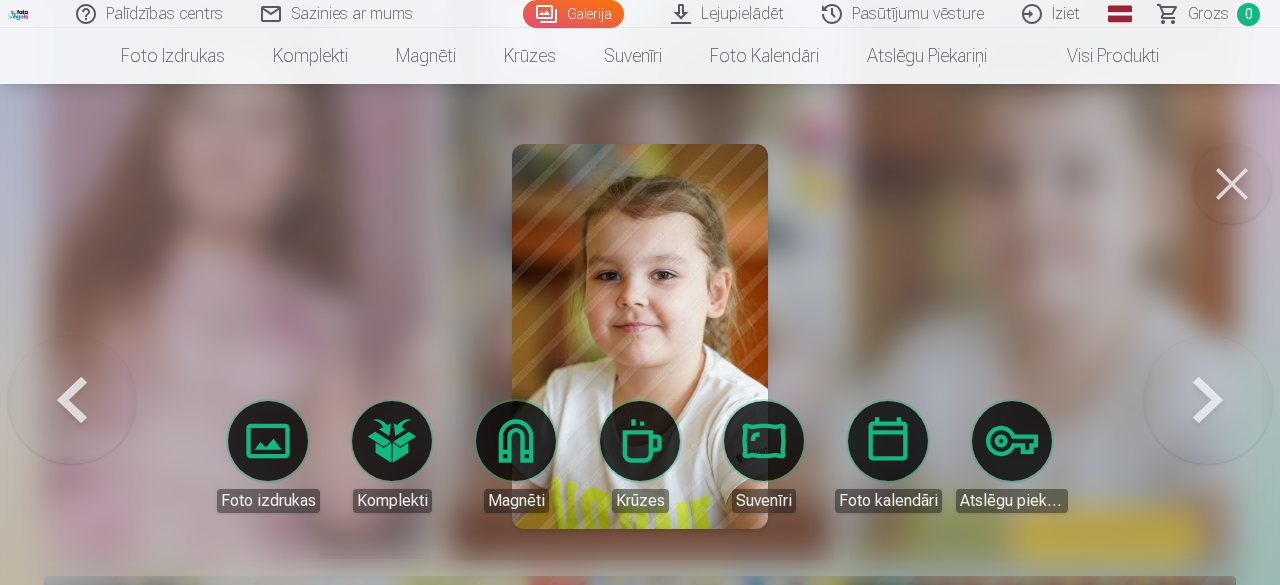 click at bounding box center (1232, 184) 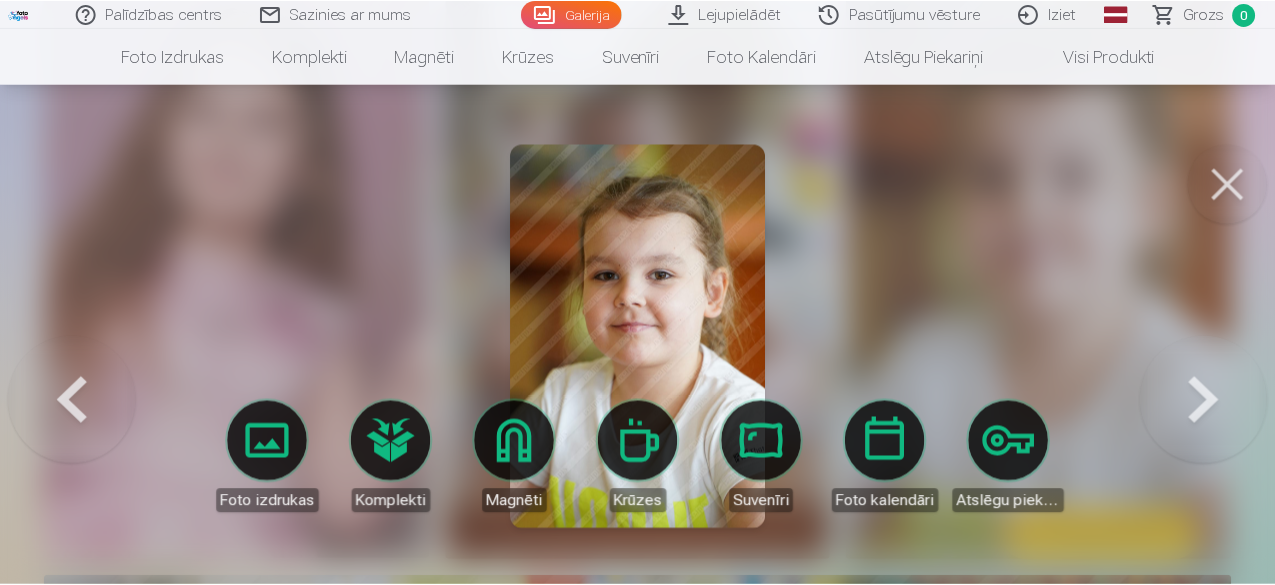 scroll, scrollTop: 12900, scrollLeft: 0, axis: vertical 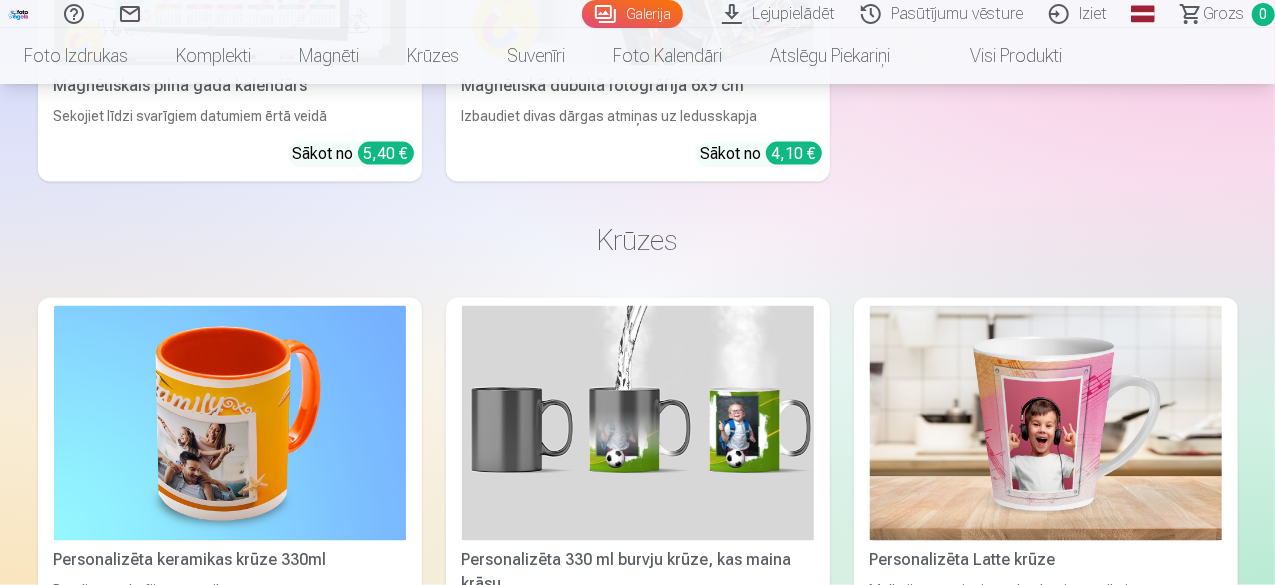 click at bounding box center [468, -4500] 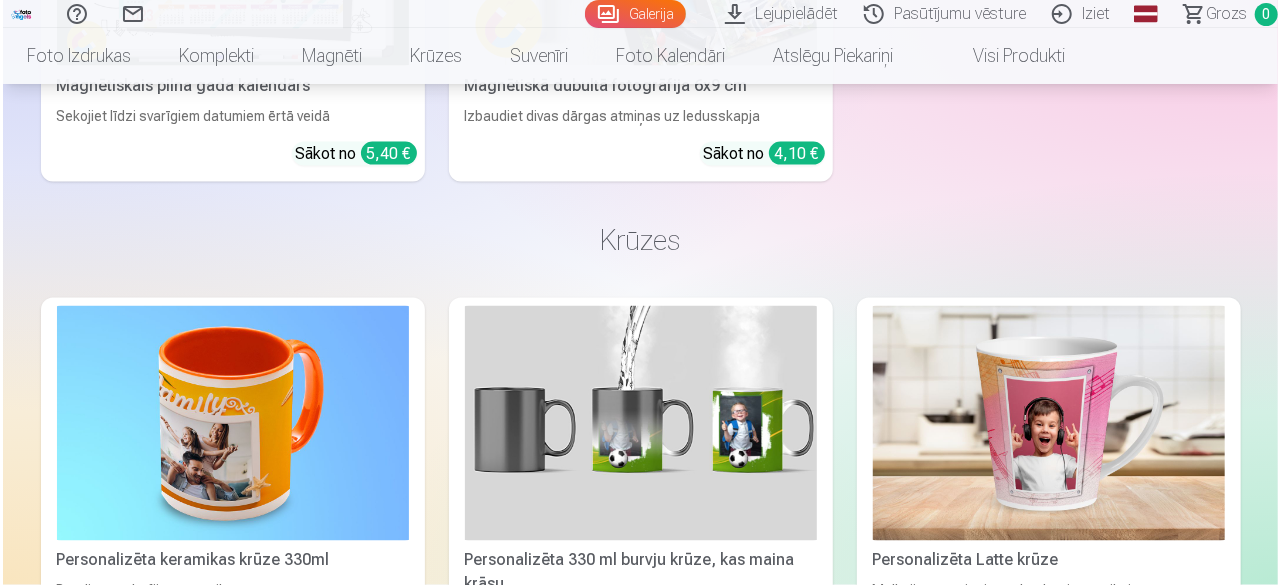 scroll, scrollTop: 12948, scrollLeft: 0, axis: vertical 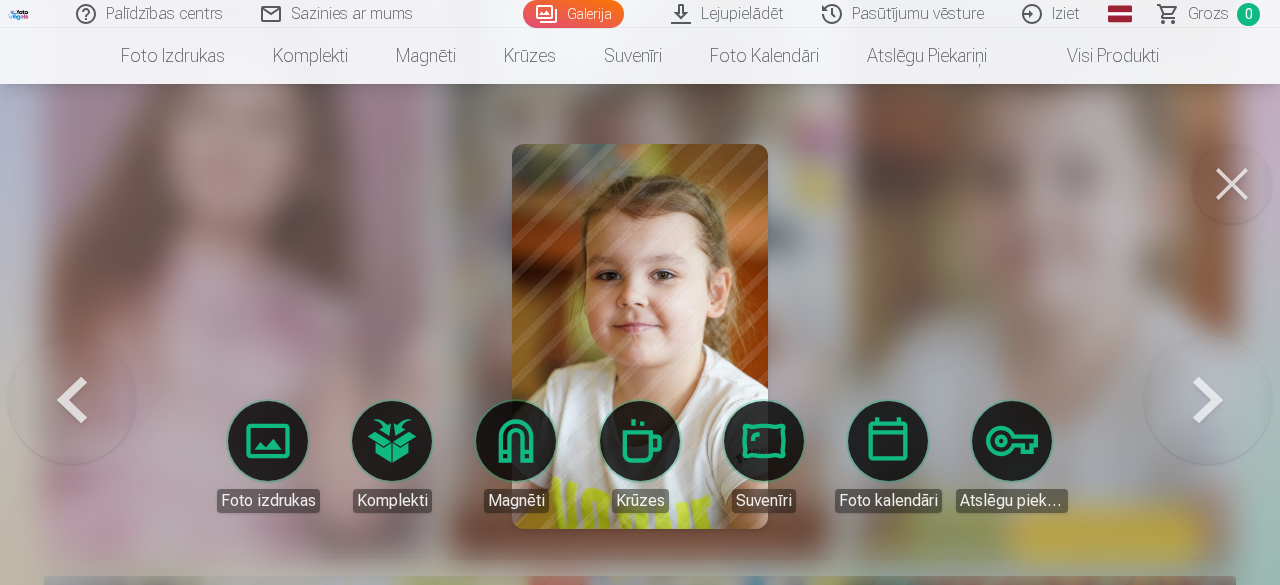 click at bounding box center (1208, 336) 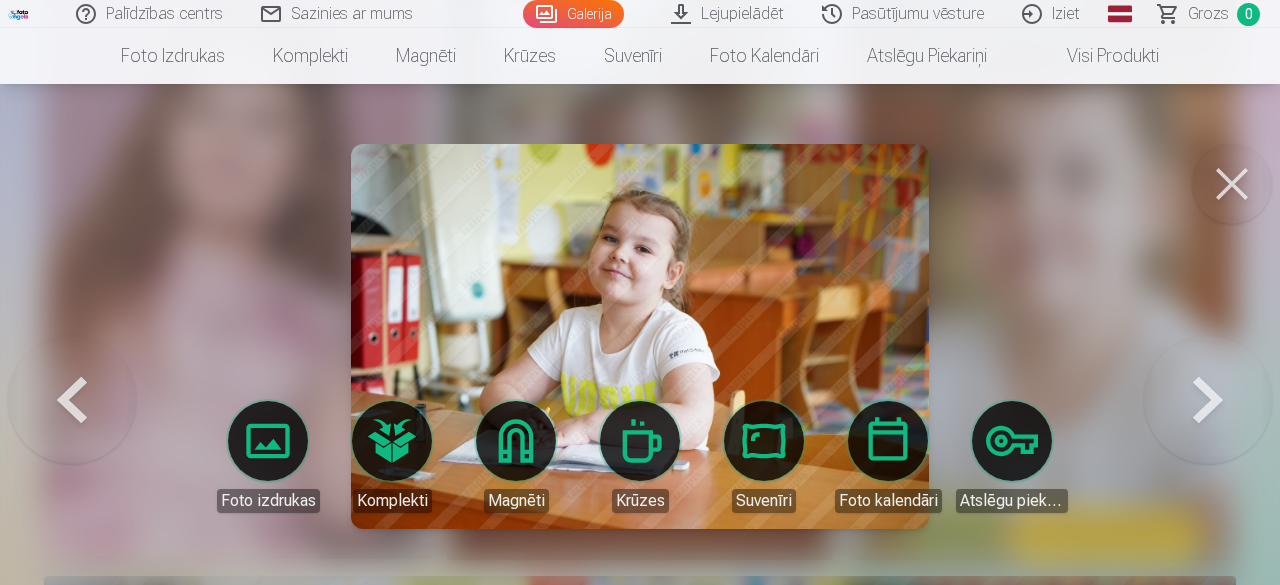 click at bounding box center (1208, 336) 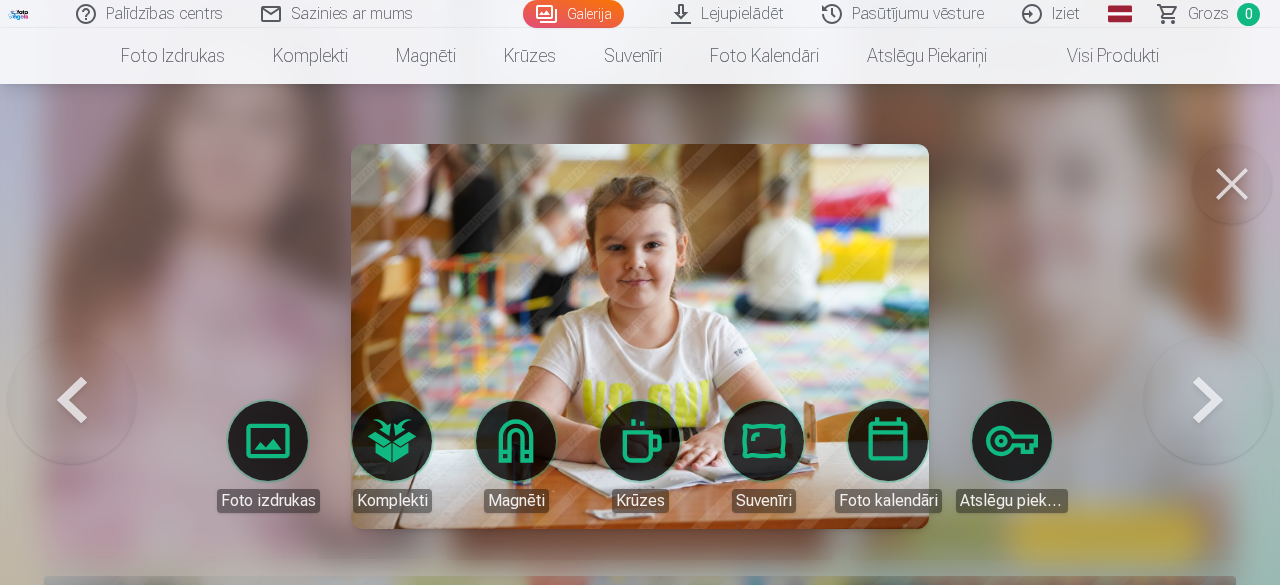 click at bounding box center (1232, 184) 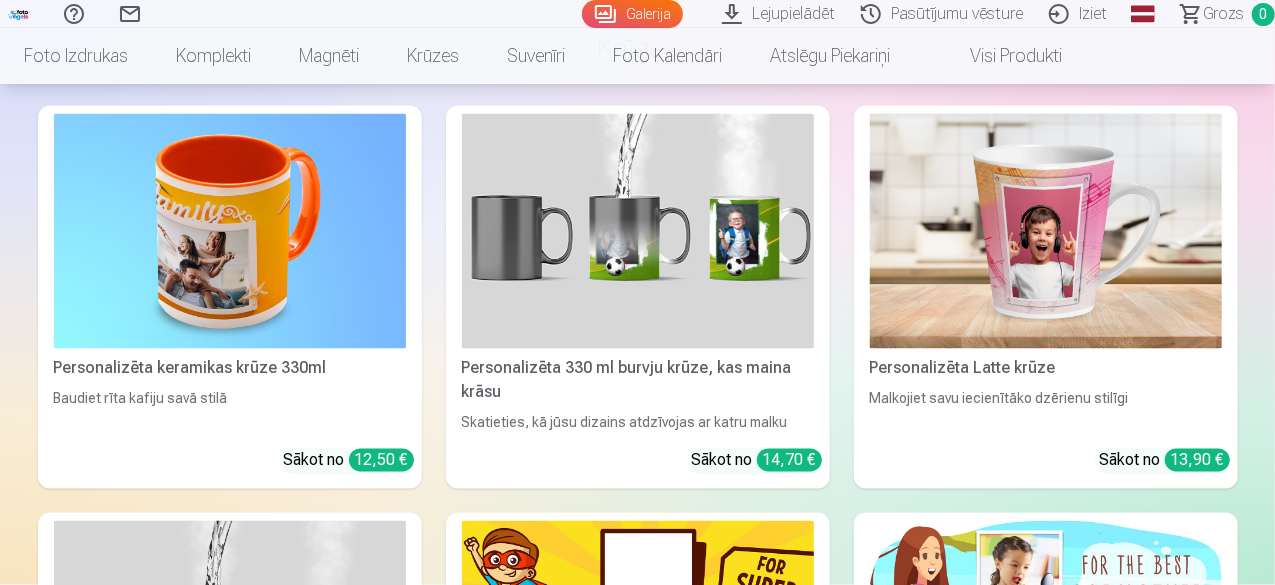 scroll, scrollTop: 13100, scrollLeft: 0, axis: vertical 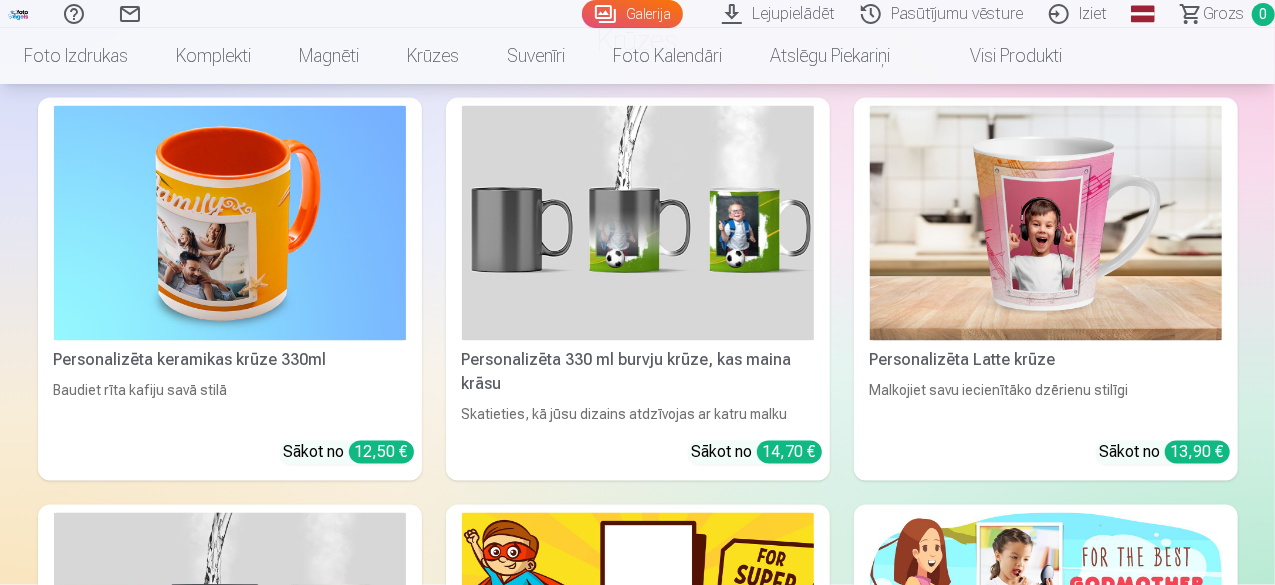 click on "Augšupielādēt bildes" at bounding box center (1099, -3199) 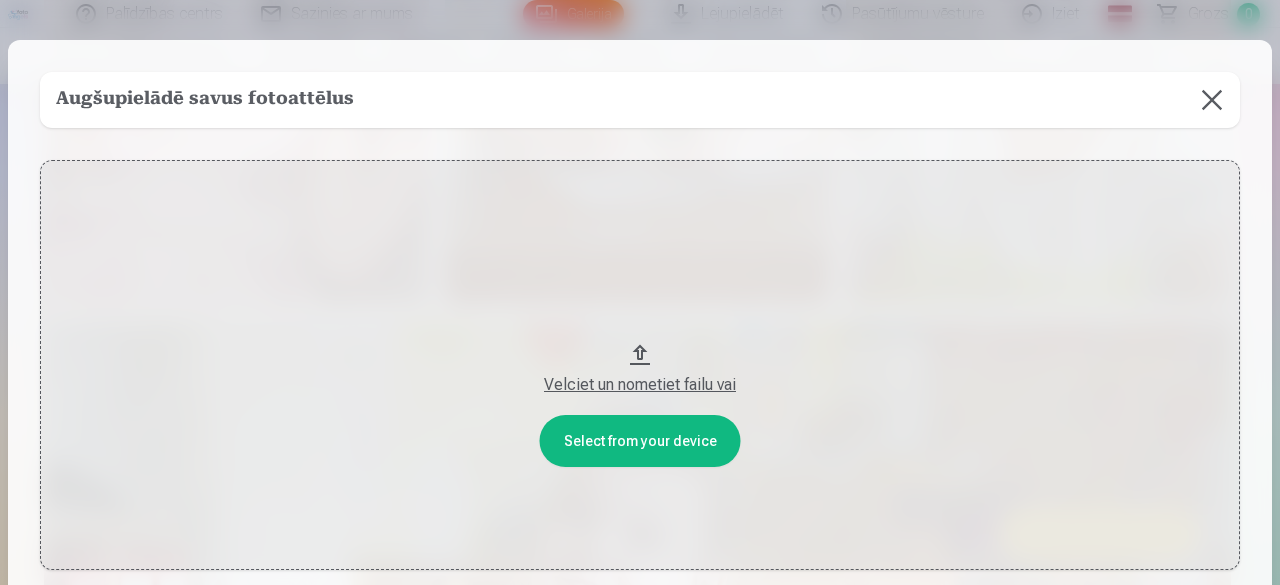 click at bounding box center (1212, 100) 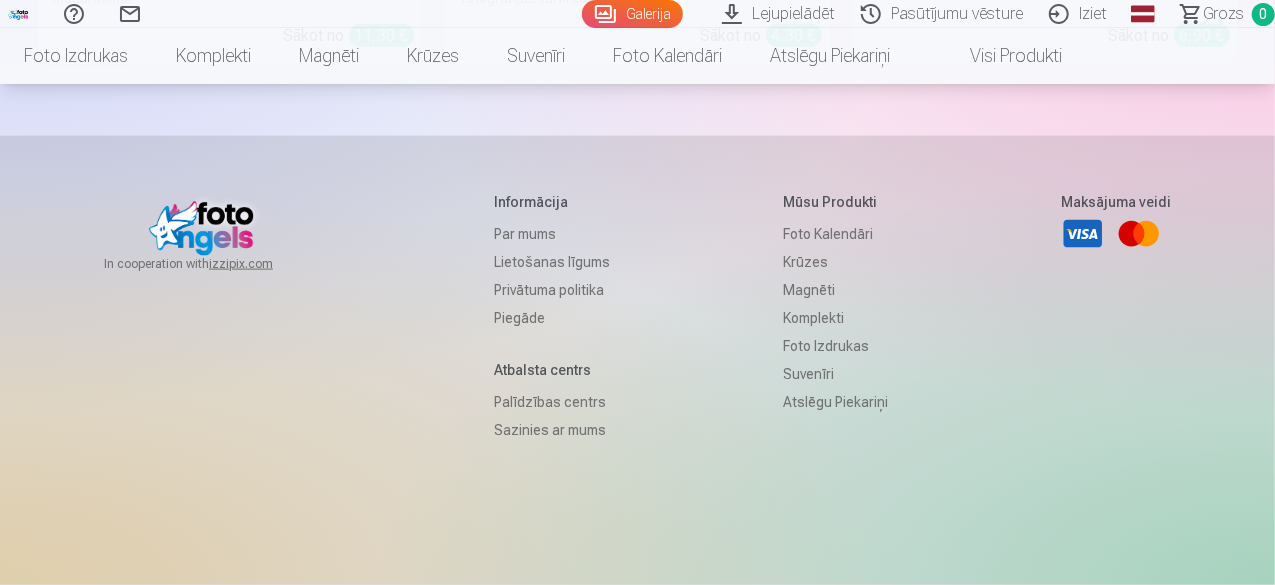 scroll, scrollTop: 16548, scrollLeft: 0, axis: vertical 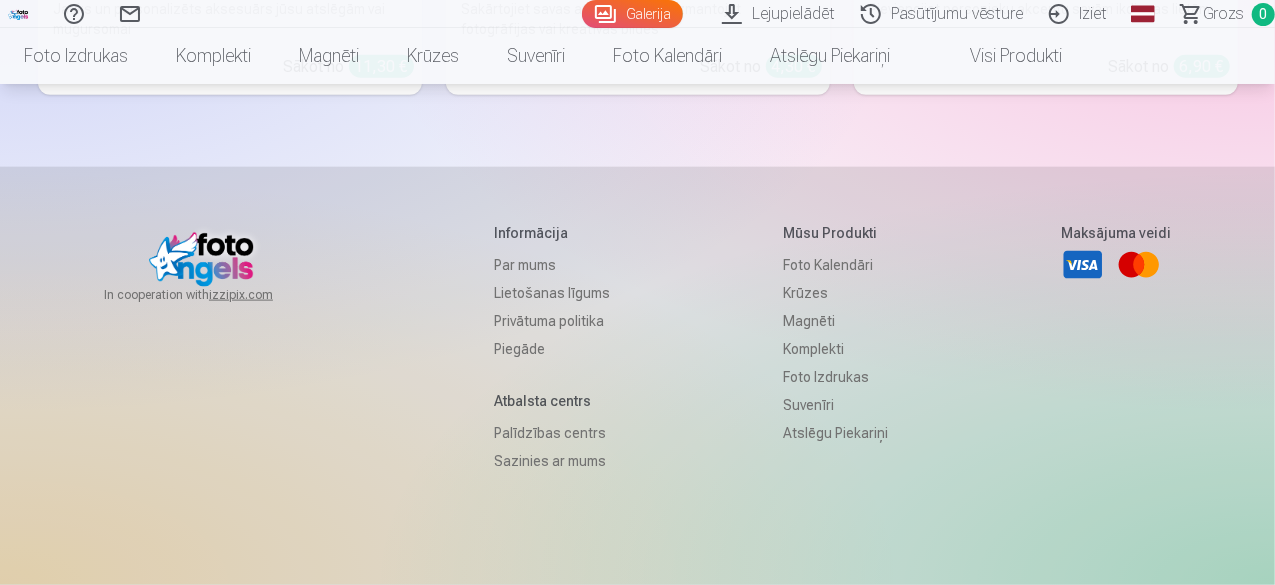 click at bounding box center [230, -6344] 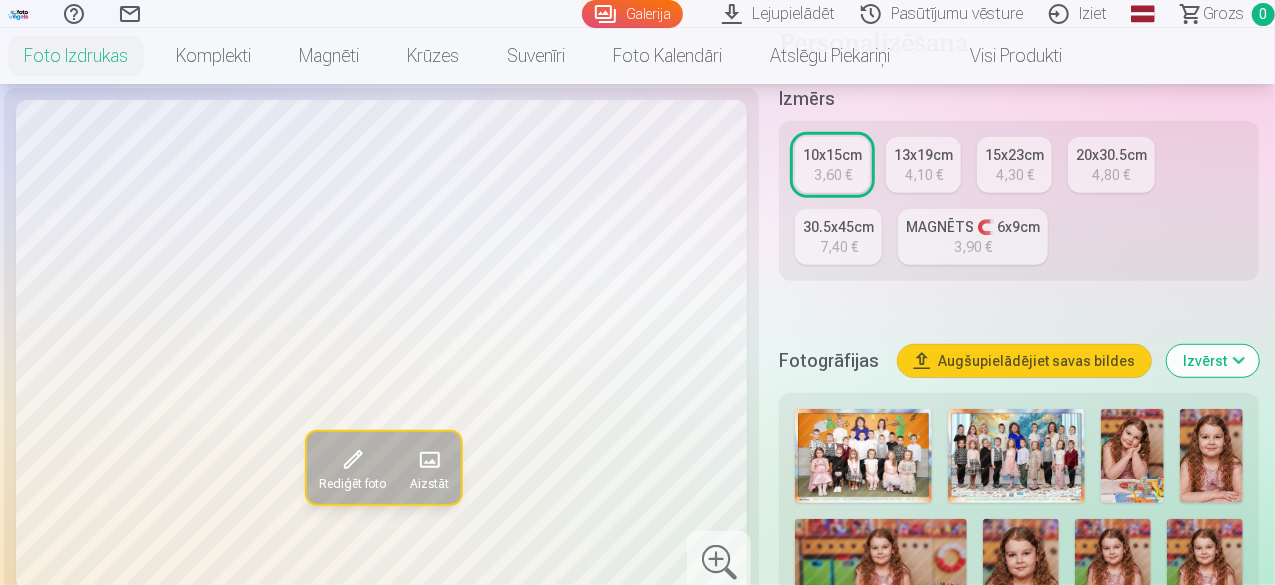 scroll, scrollTop: 400, scrollLeft: 0, axis: vertical 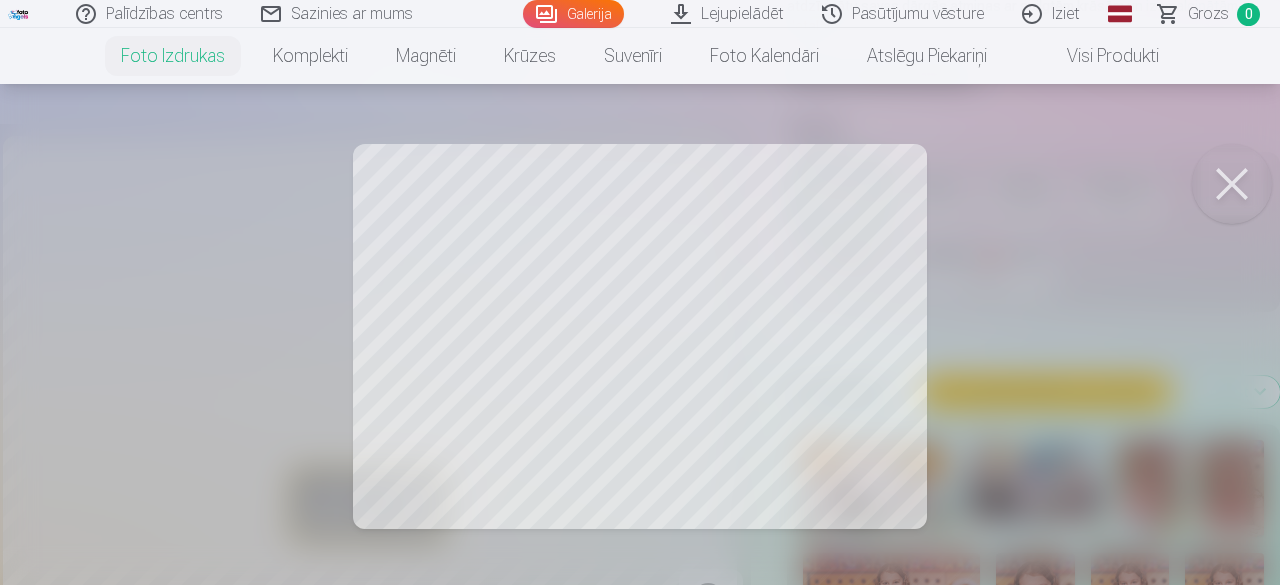 click at bounding box center [1232, 184] 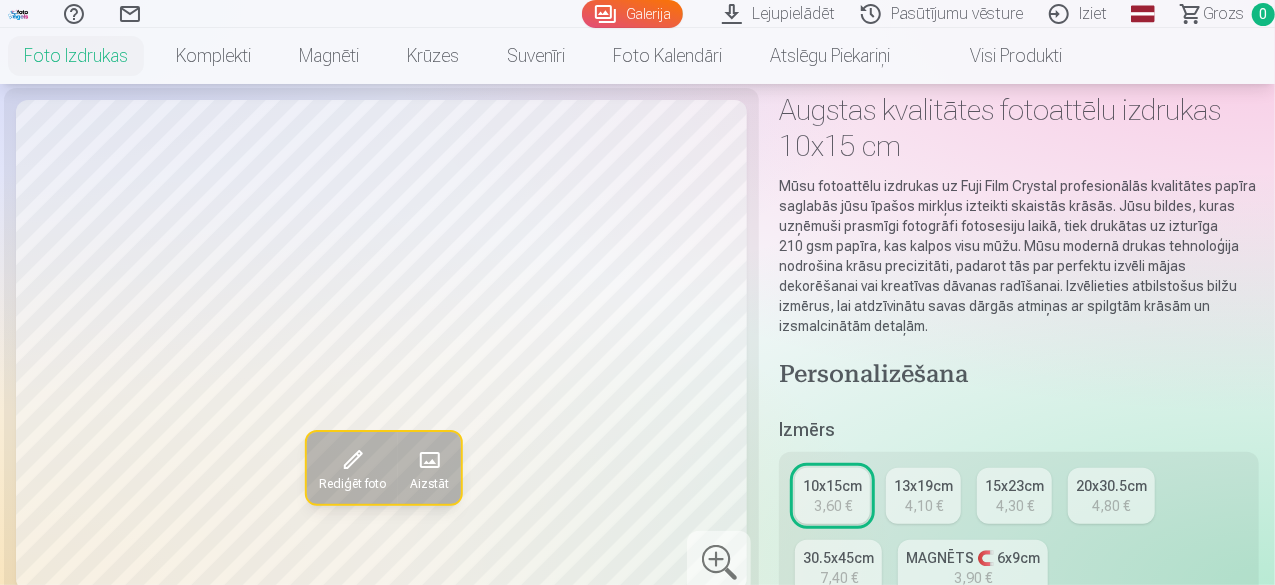 scroll, scrollTop: 0, scrollLeft: 0, axis: both 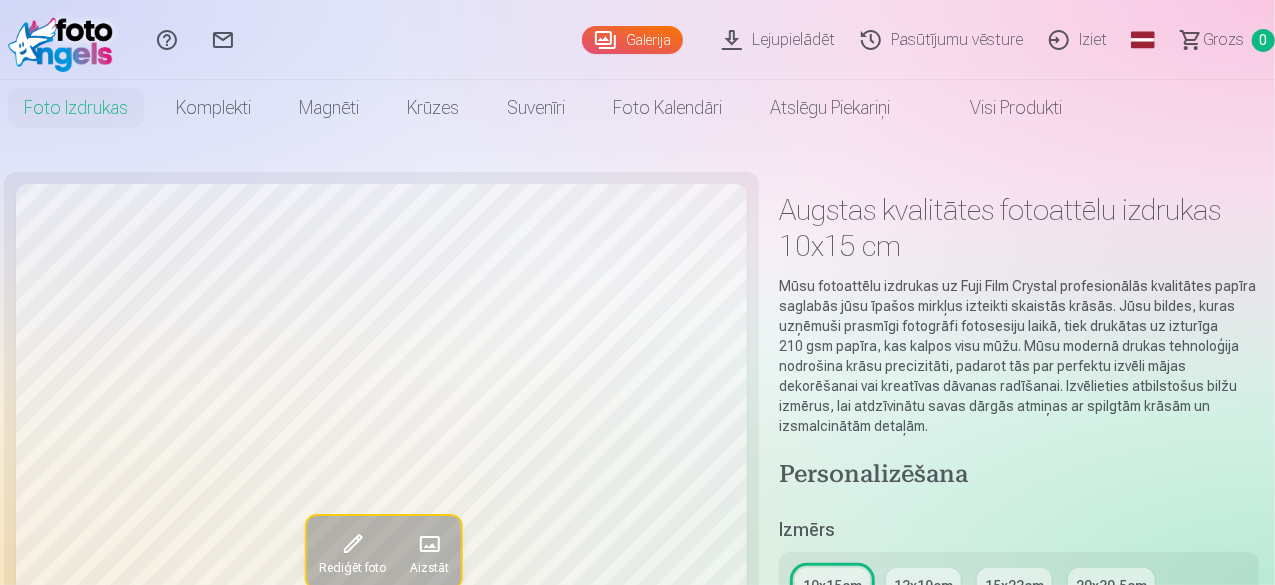 click on "Pasūtījumu vēsture" at bounding box center (945, 40) 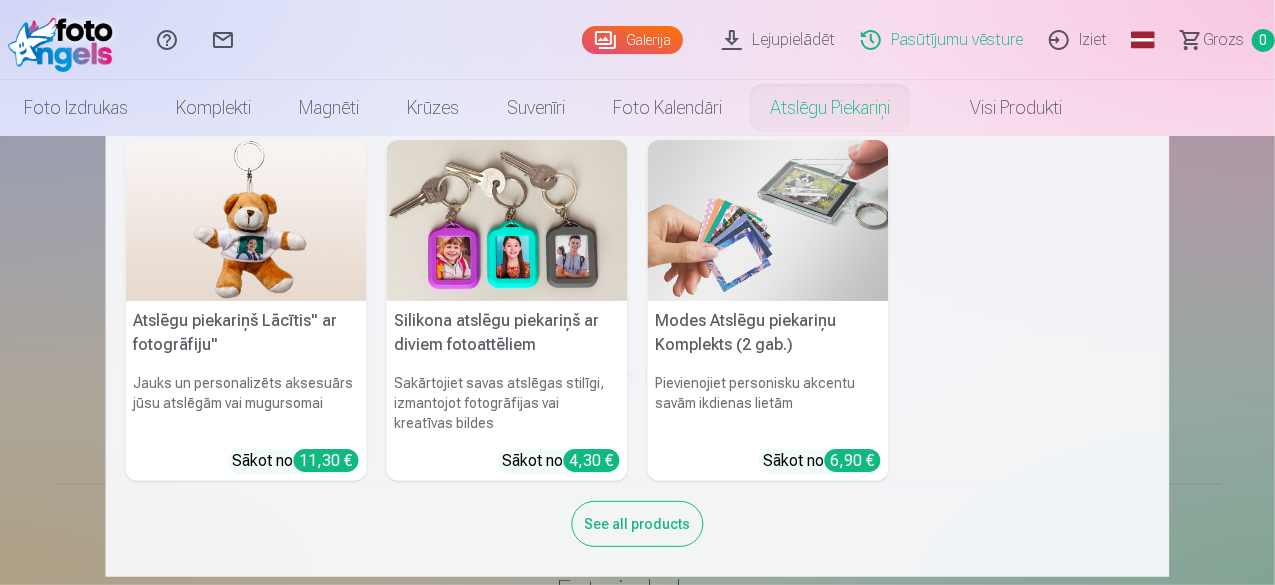 scroll, scrollTop: 24, scrollLeft: 0, axis: vertical 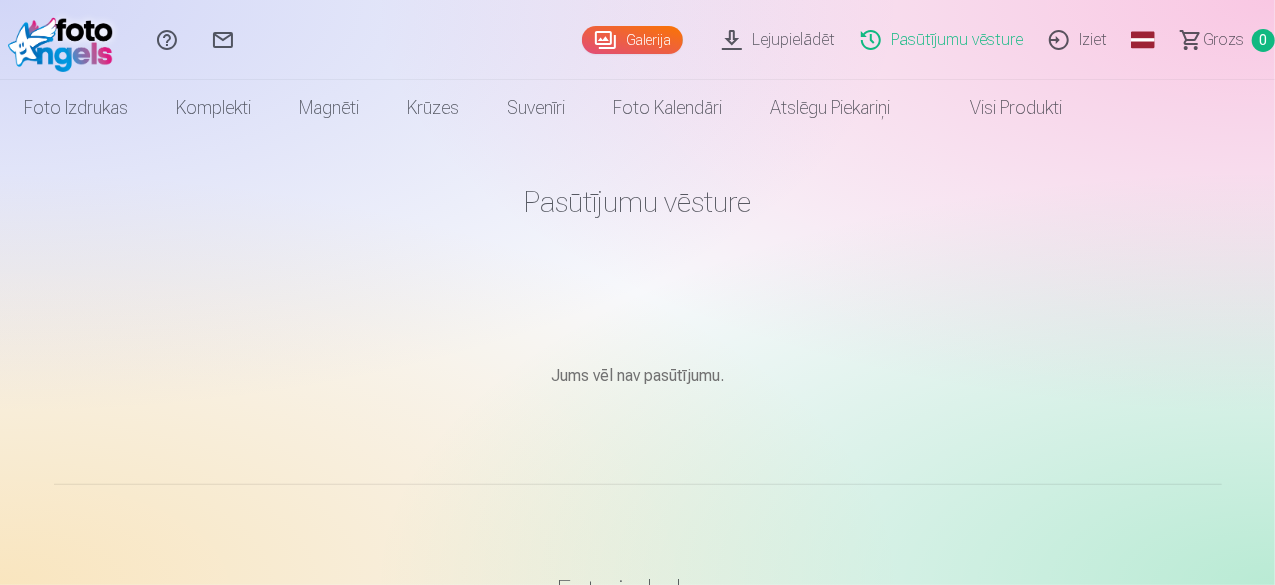 click on "Galerija" at bounding box center [632, 40] 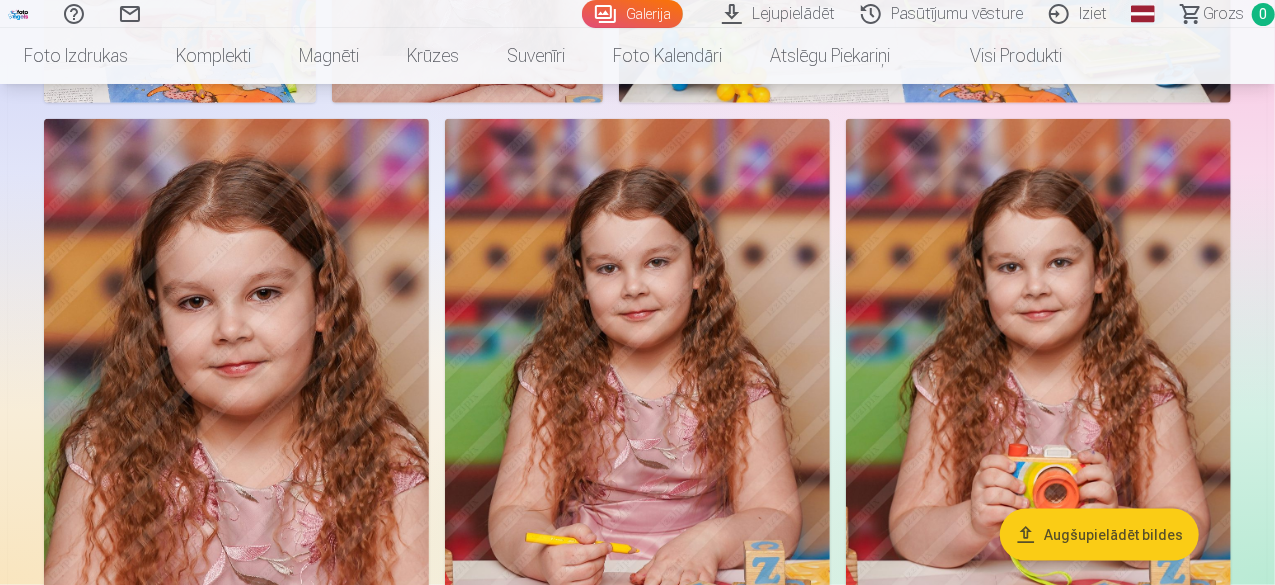 scroll, scrollTop: 900, scrollLeft: 0, axis: vertical 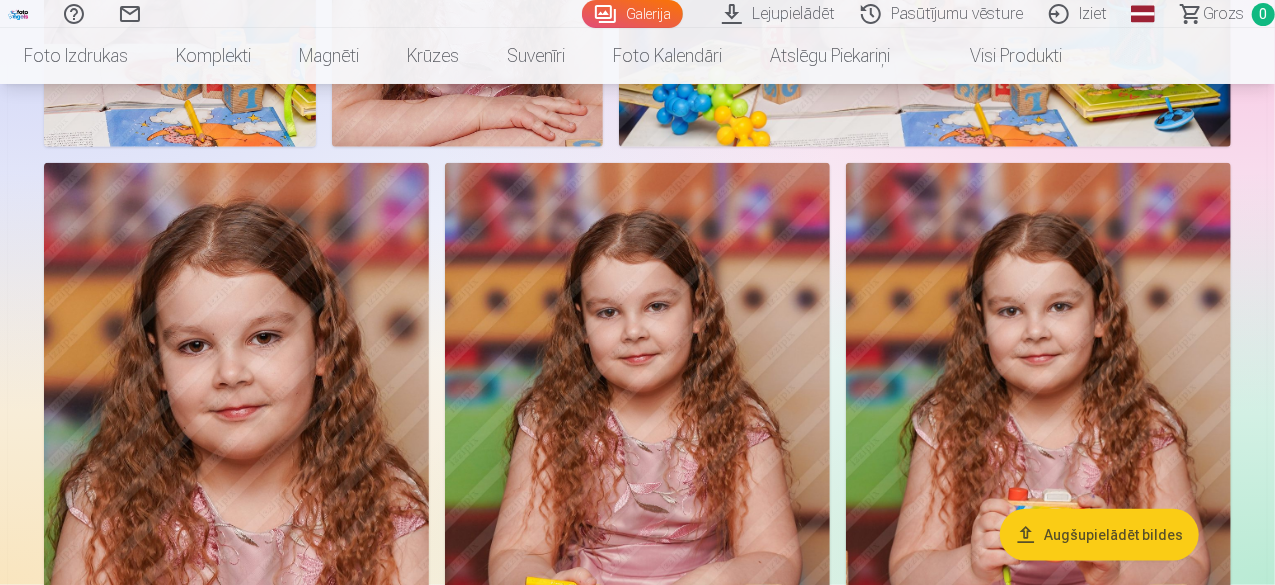 click on "Iziet" at bounding box center [1081, 14] 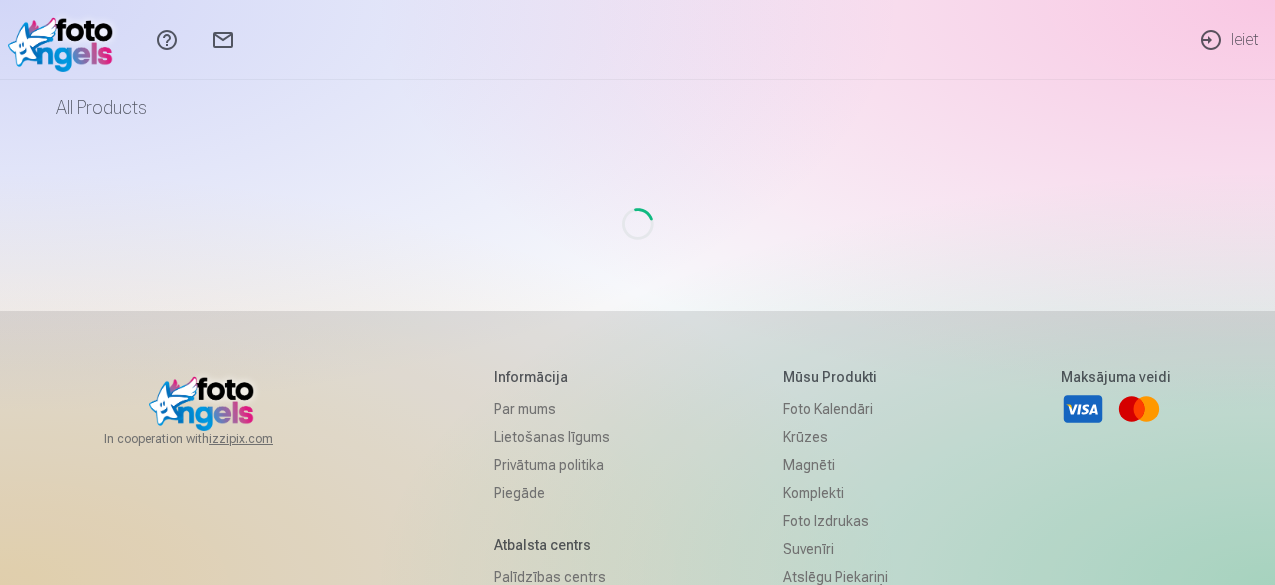 scroll, scrollTop: 0, scrollLeft: 0, axis: both 